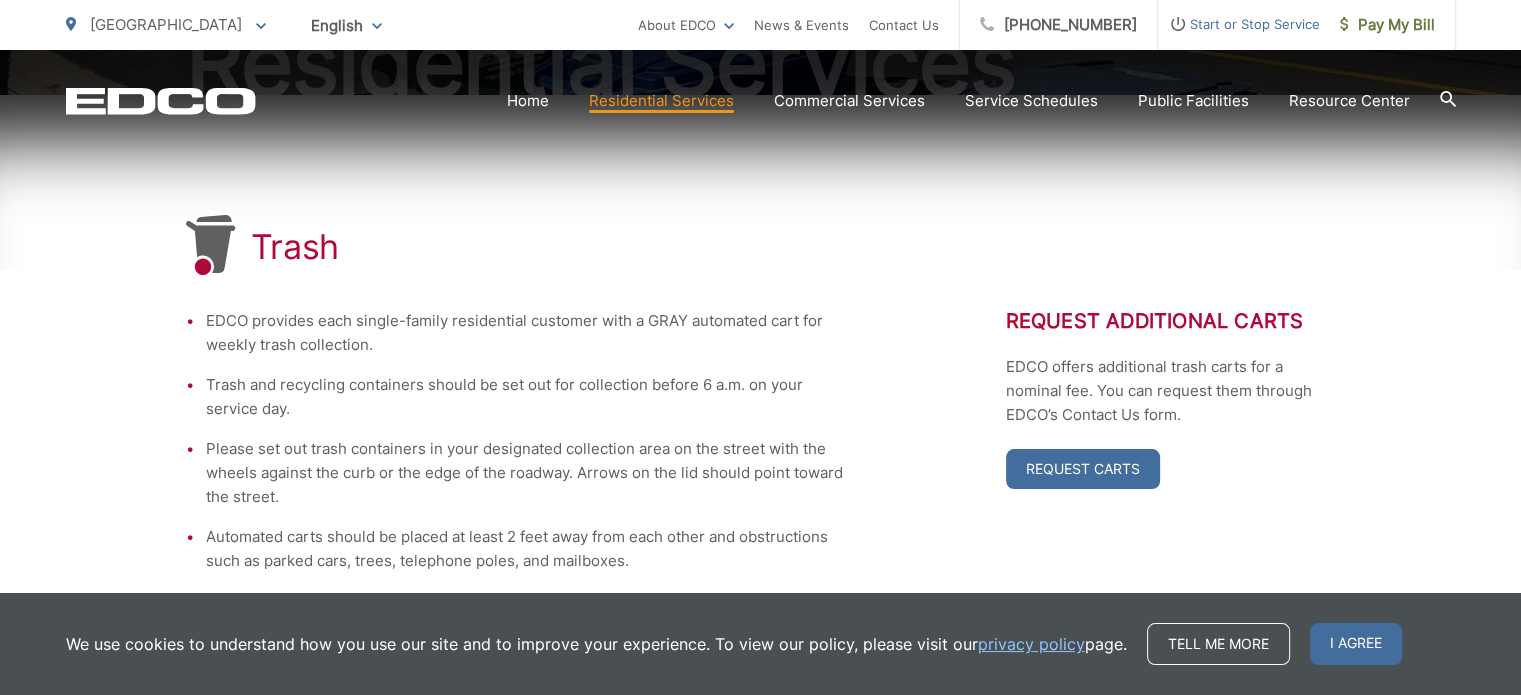 scroll, scrollTop: 400, scrollLeft: 0, axis: vertical 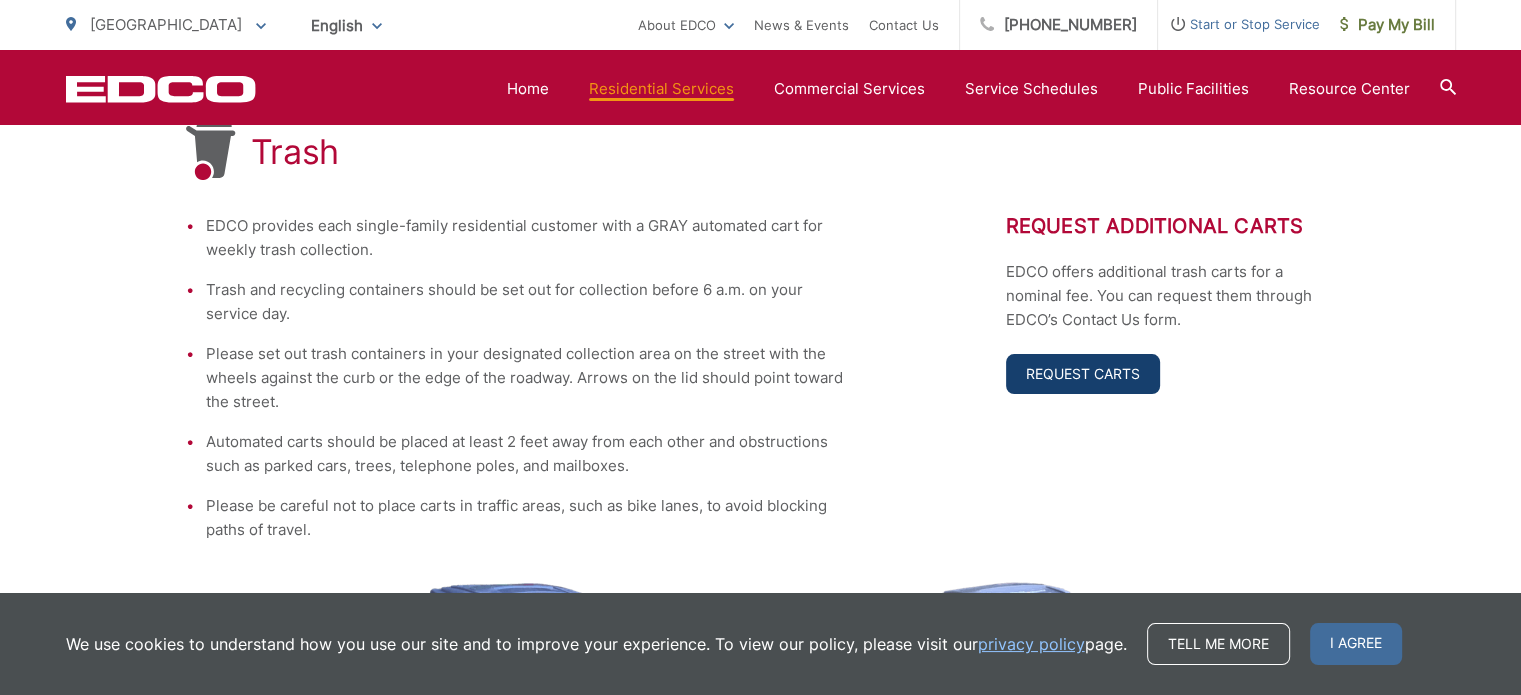 click on "Request Carts" at bounding box center (1083, 374) 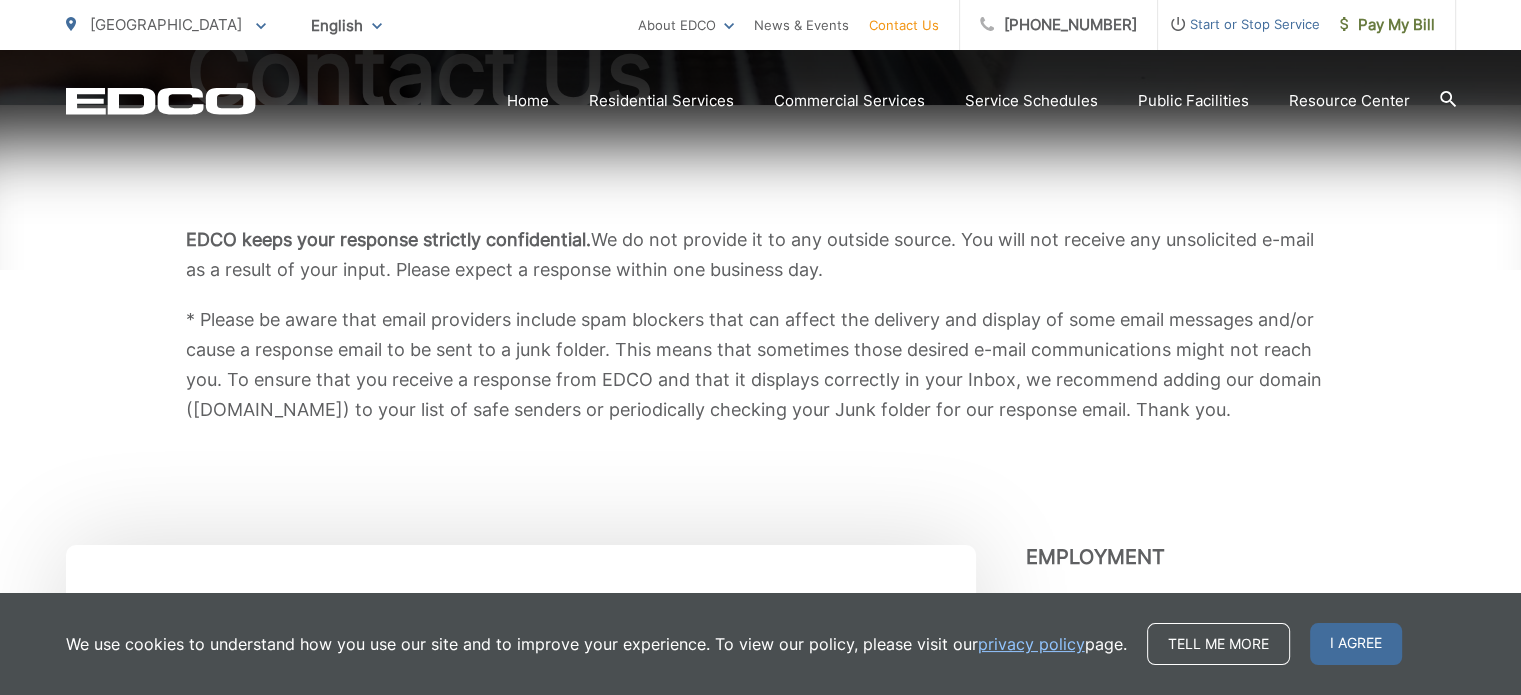 scroll, scrollTop: 300, scrollLeft: 0, axis: vertical 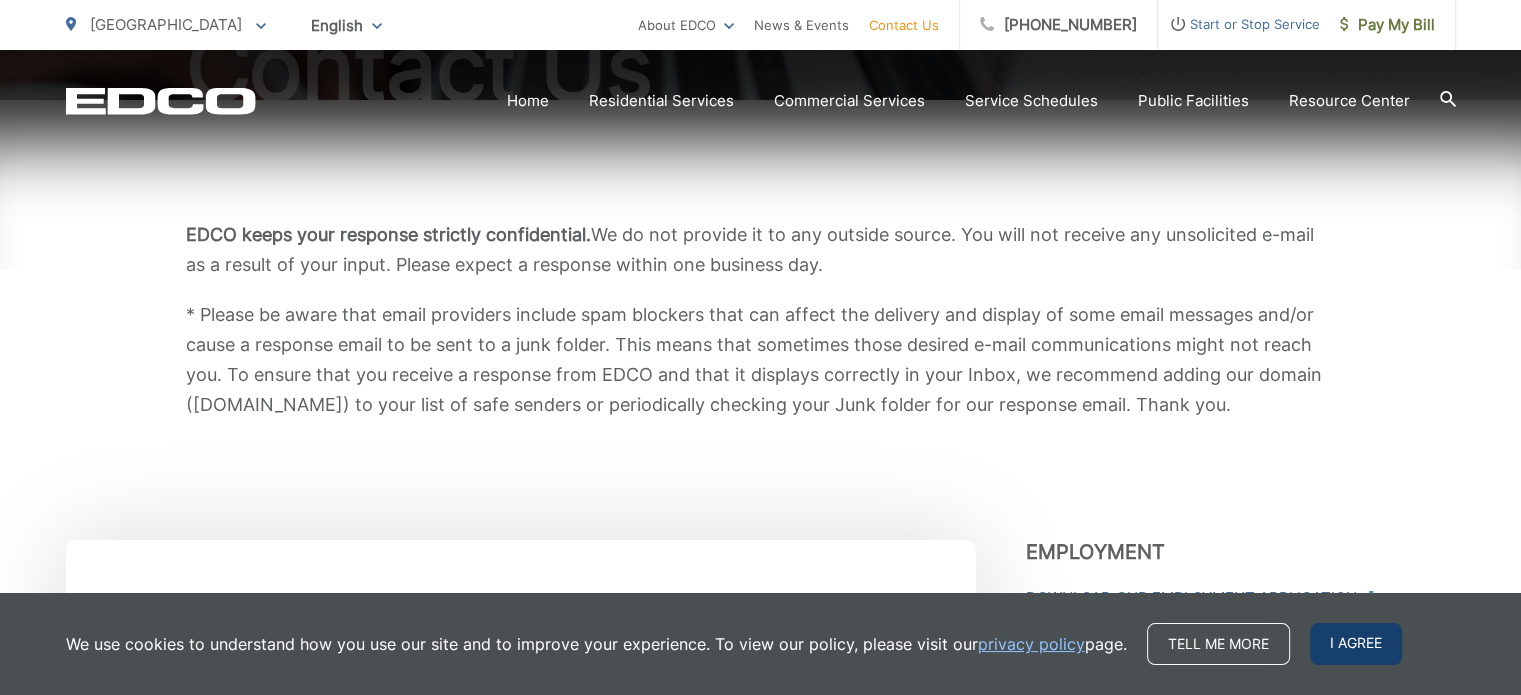 click on "I agree" at bounding box center (1356, 644) 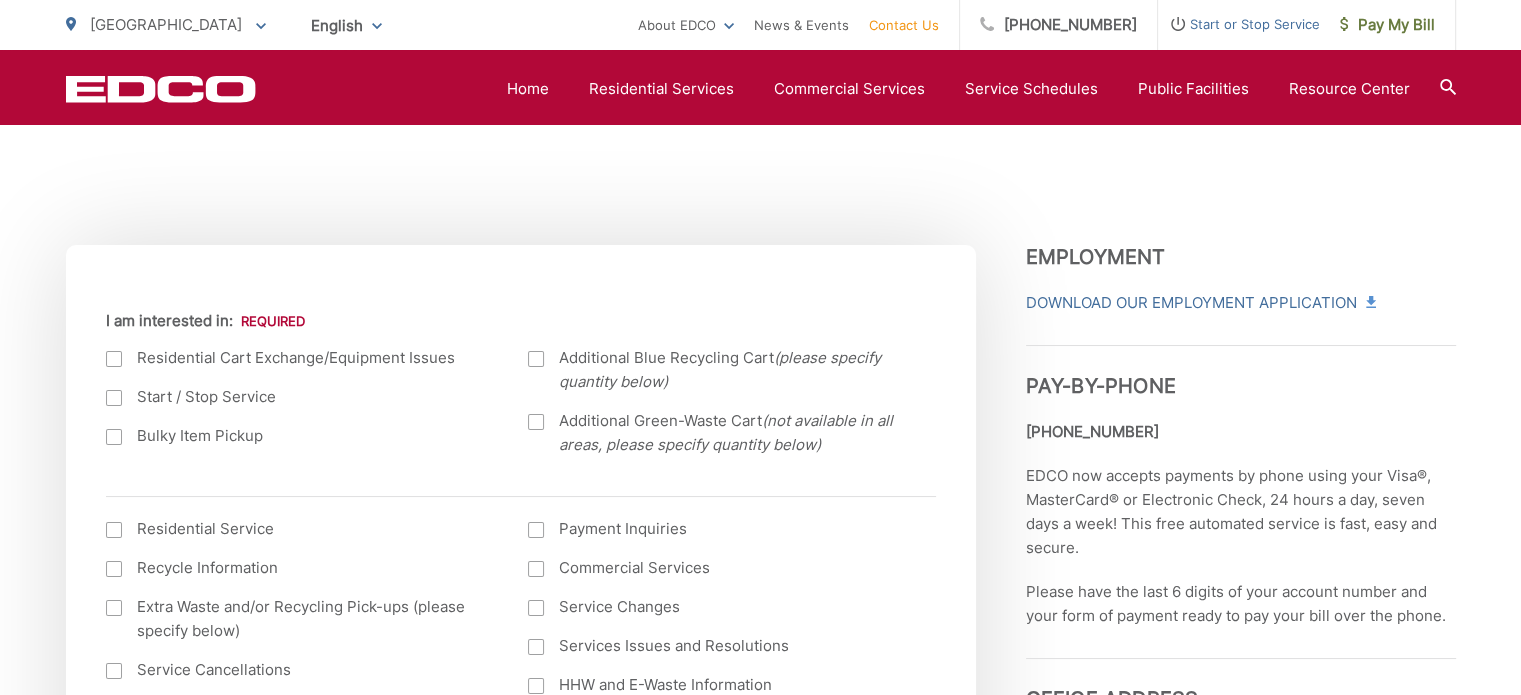 scroll, scrollTop: 600, scrollLeft: 0, axis: vertical 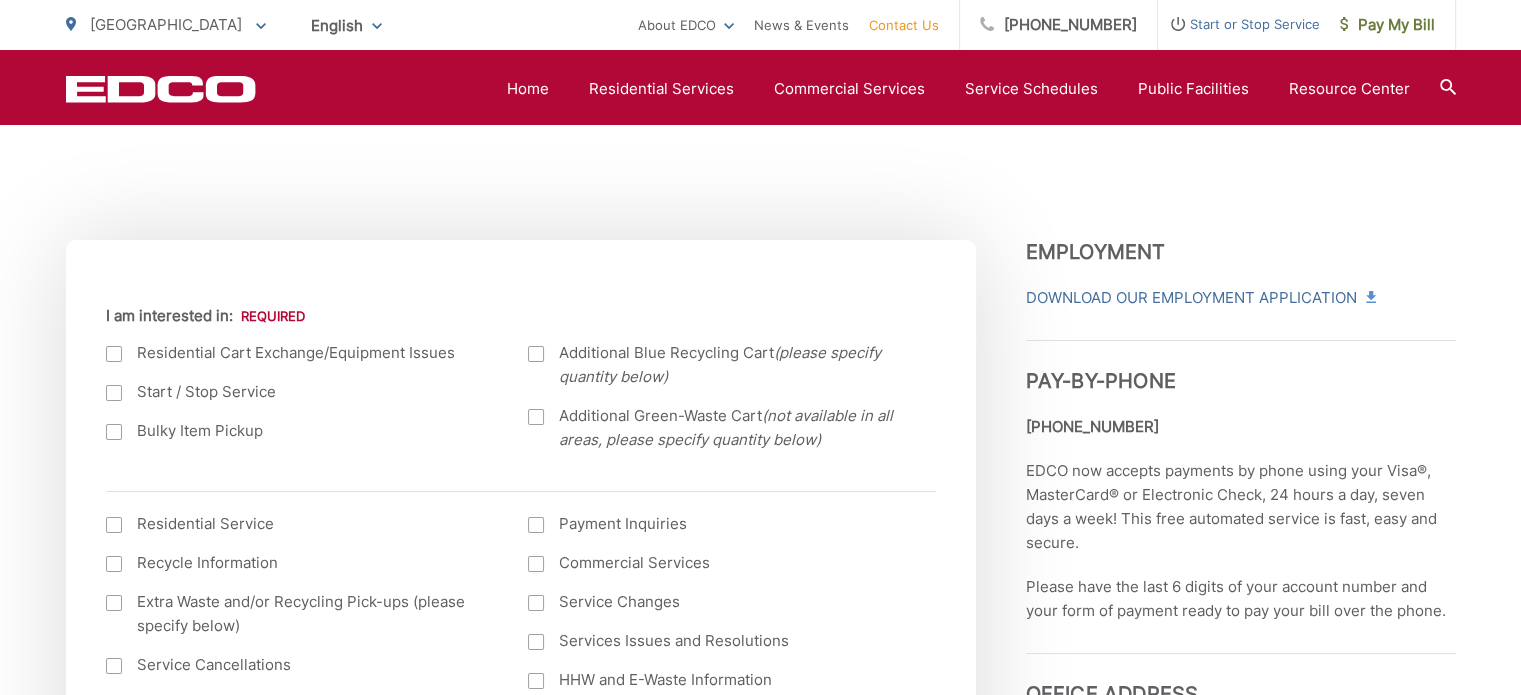 click at bounding box center (536, 354) 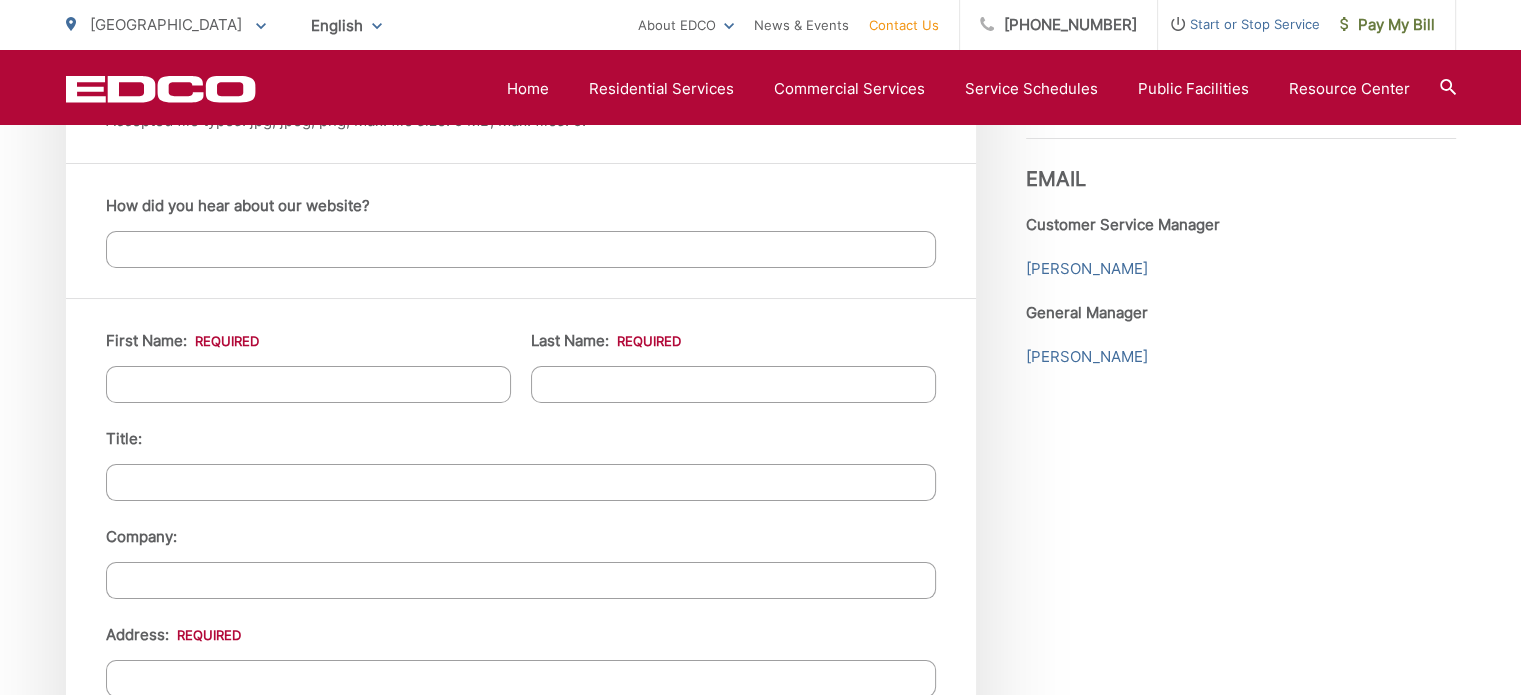 scroll, scrollTop: 1700, scrollLeft: 0, axis: vertical 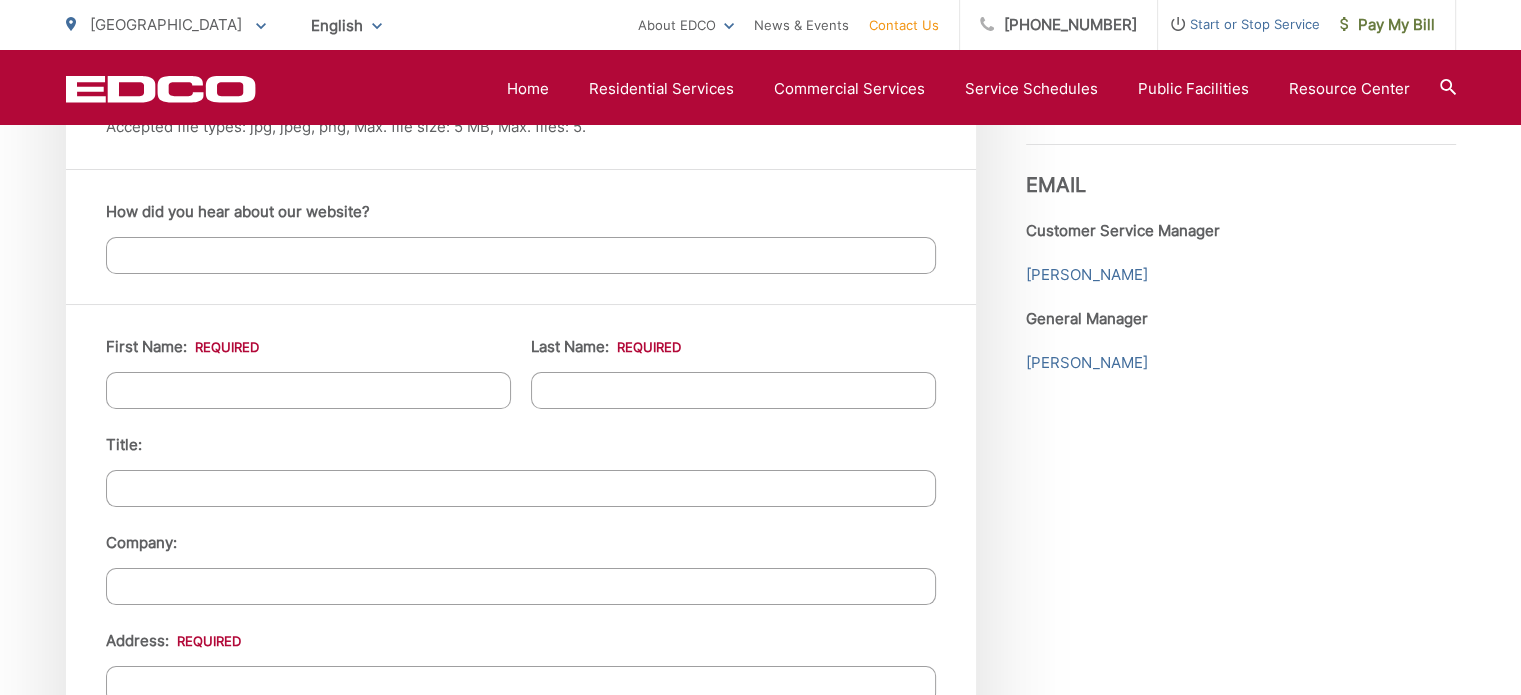 click on "First Name: *" at bounding box center [308, 390] 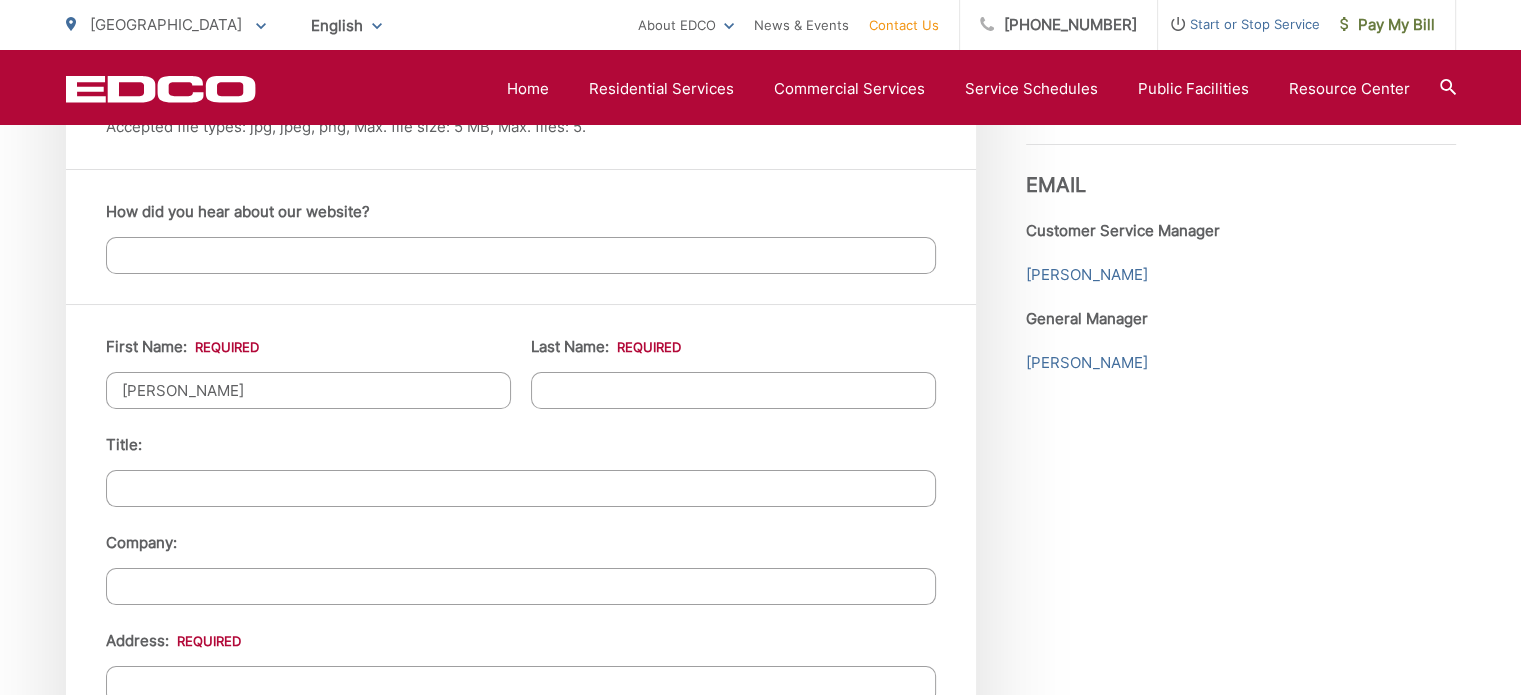 type on "Fred" 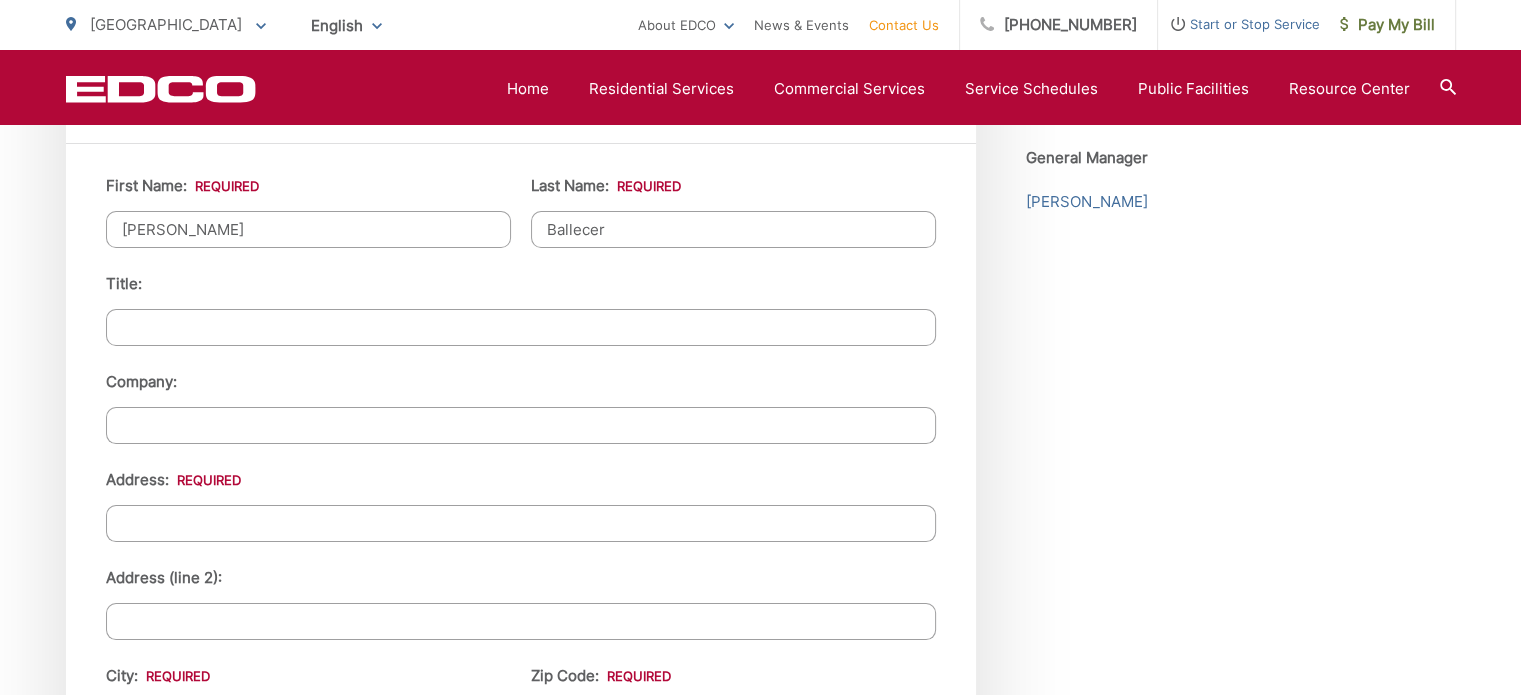 scroll, scrollTop: 2000, scrollLeft: 0, axis: vertical 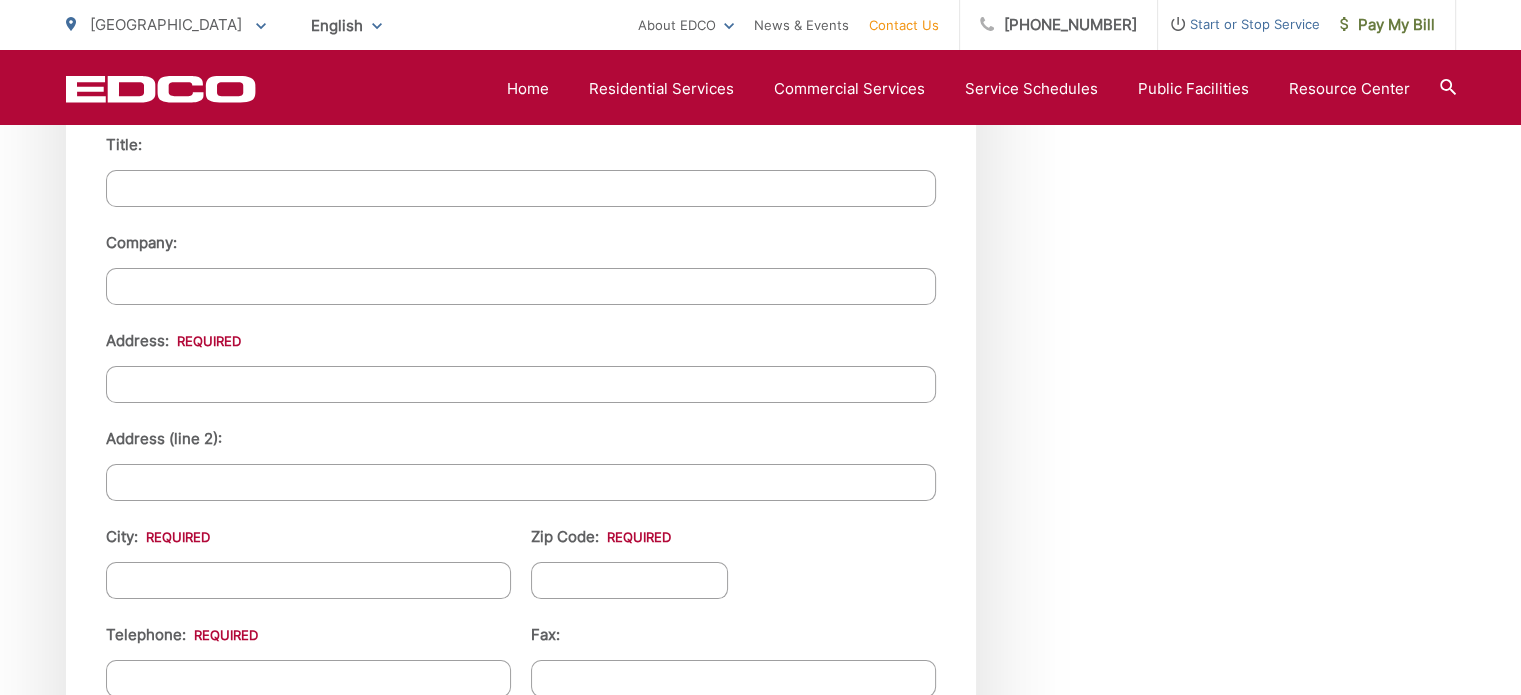 type on "Ballecer" 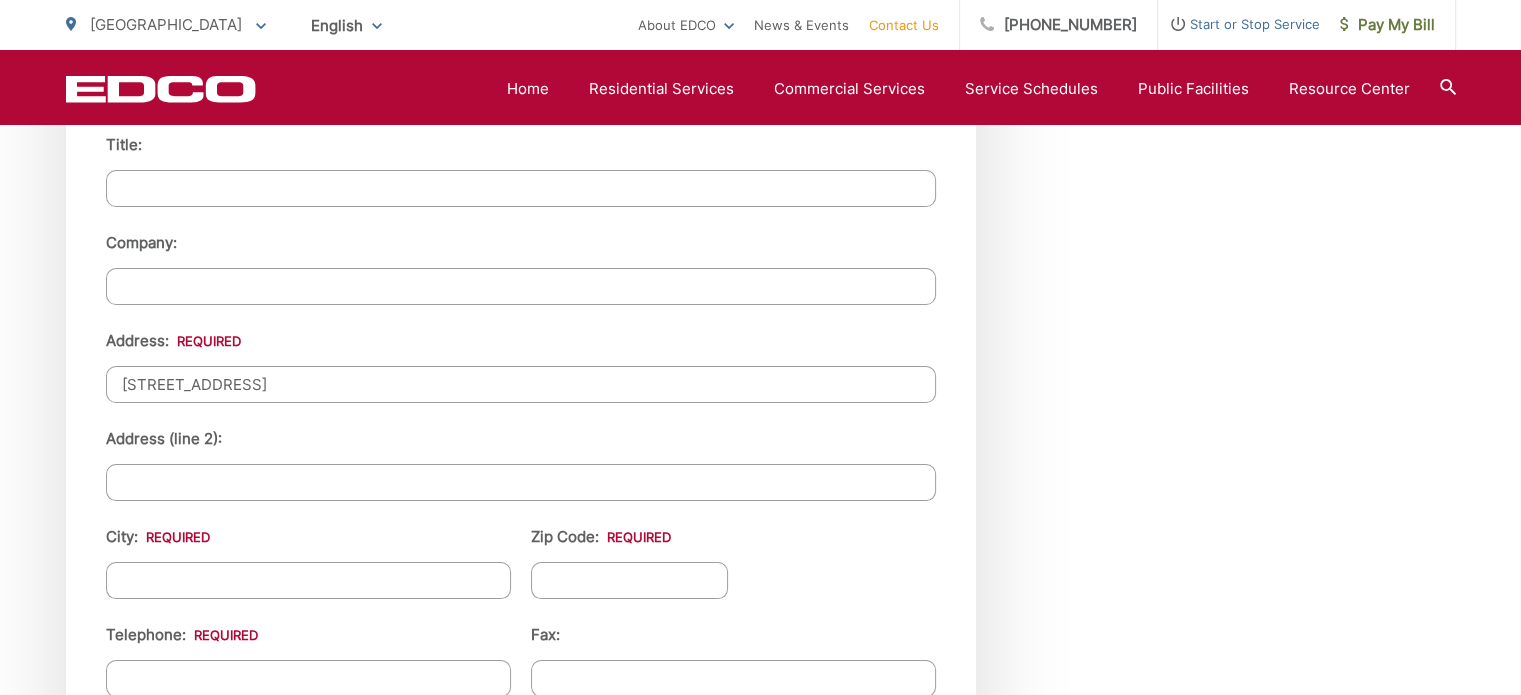 type on "2861 Quilters Dr" 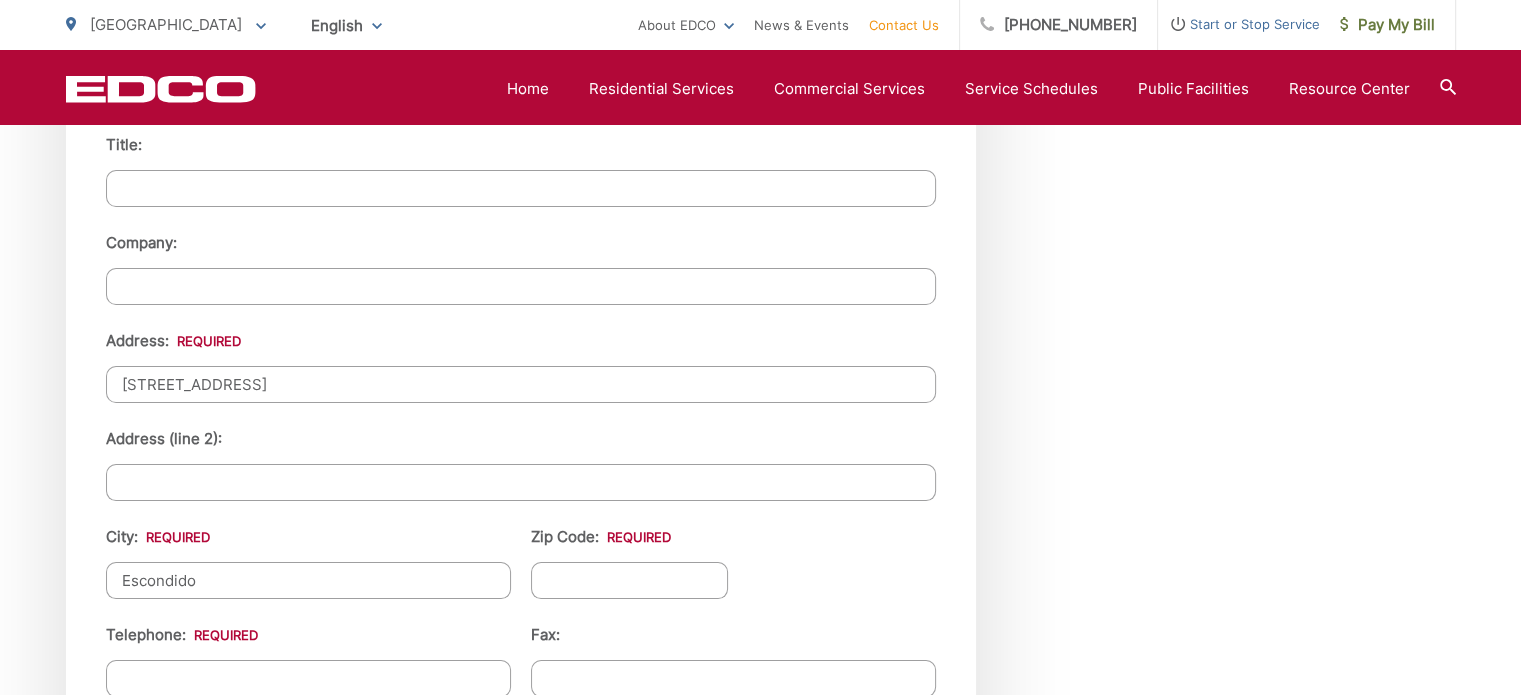 type on "Escondido" 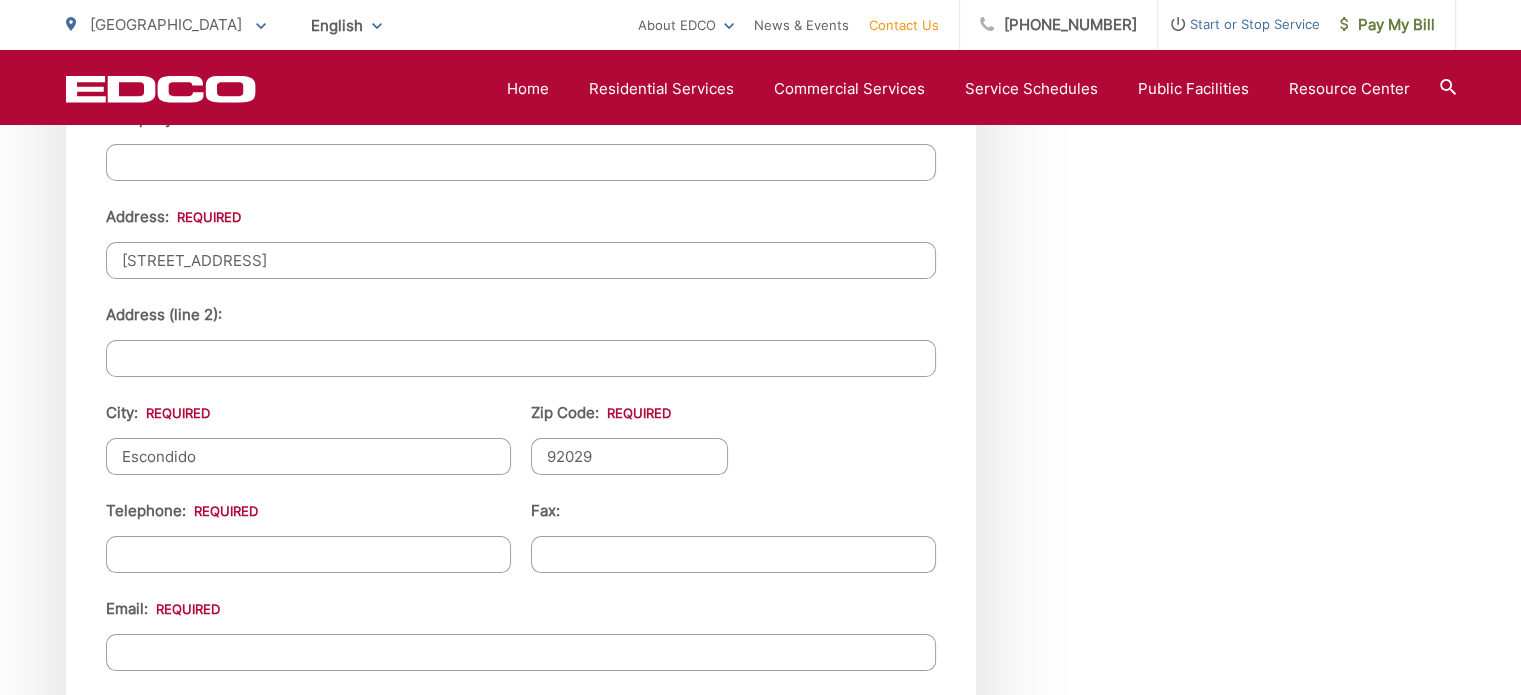 scroll, scrollTop: 2200, scrollLeft: 0, axis: vertical 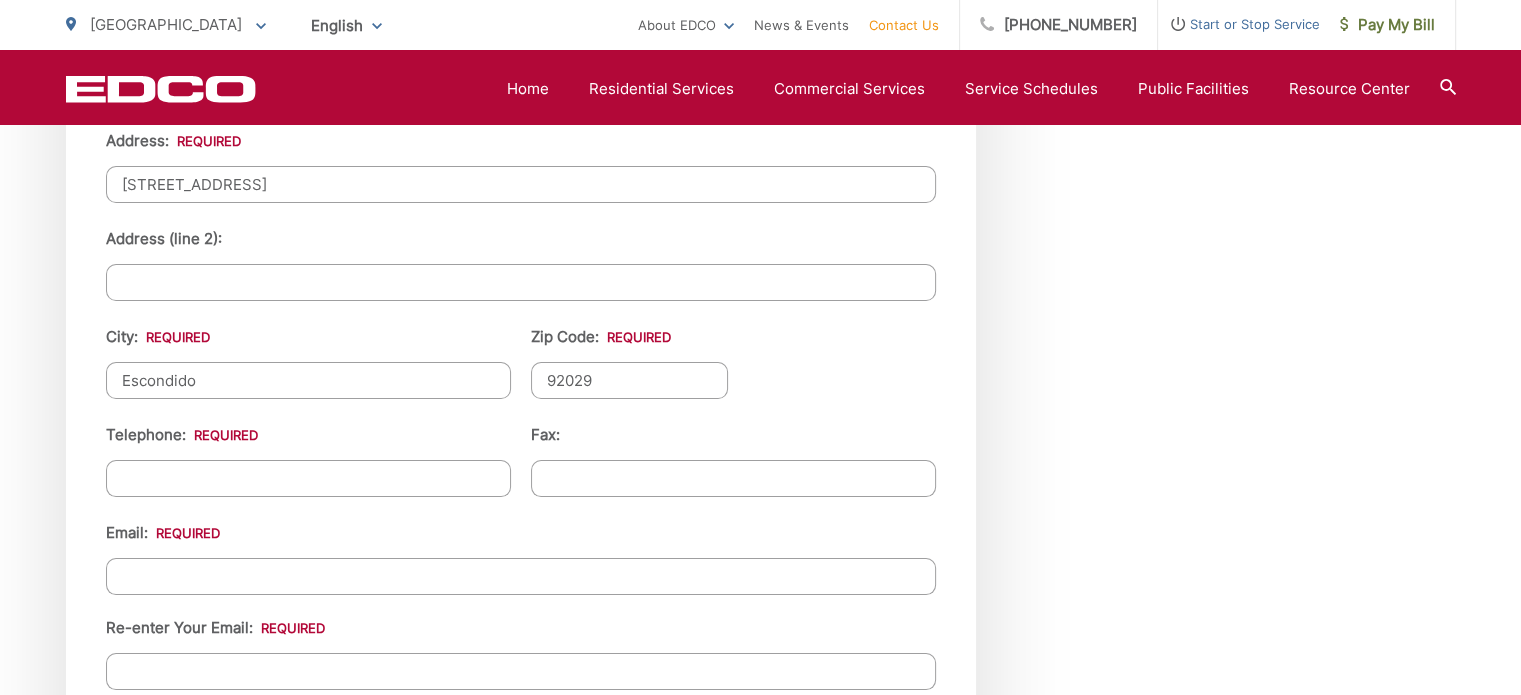type on "92029" 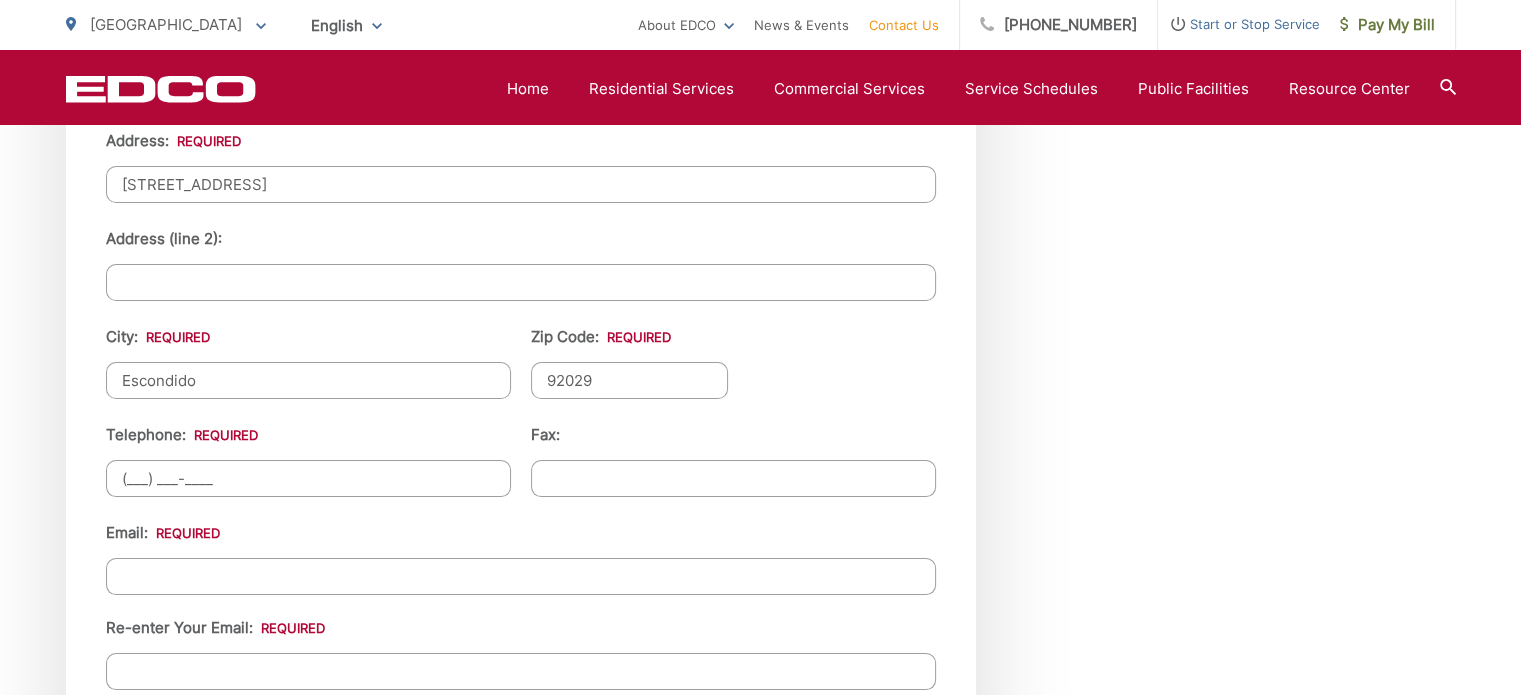 click on "(___) ___-____" at bounding box center [308, 478] 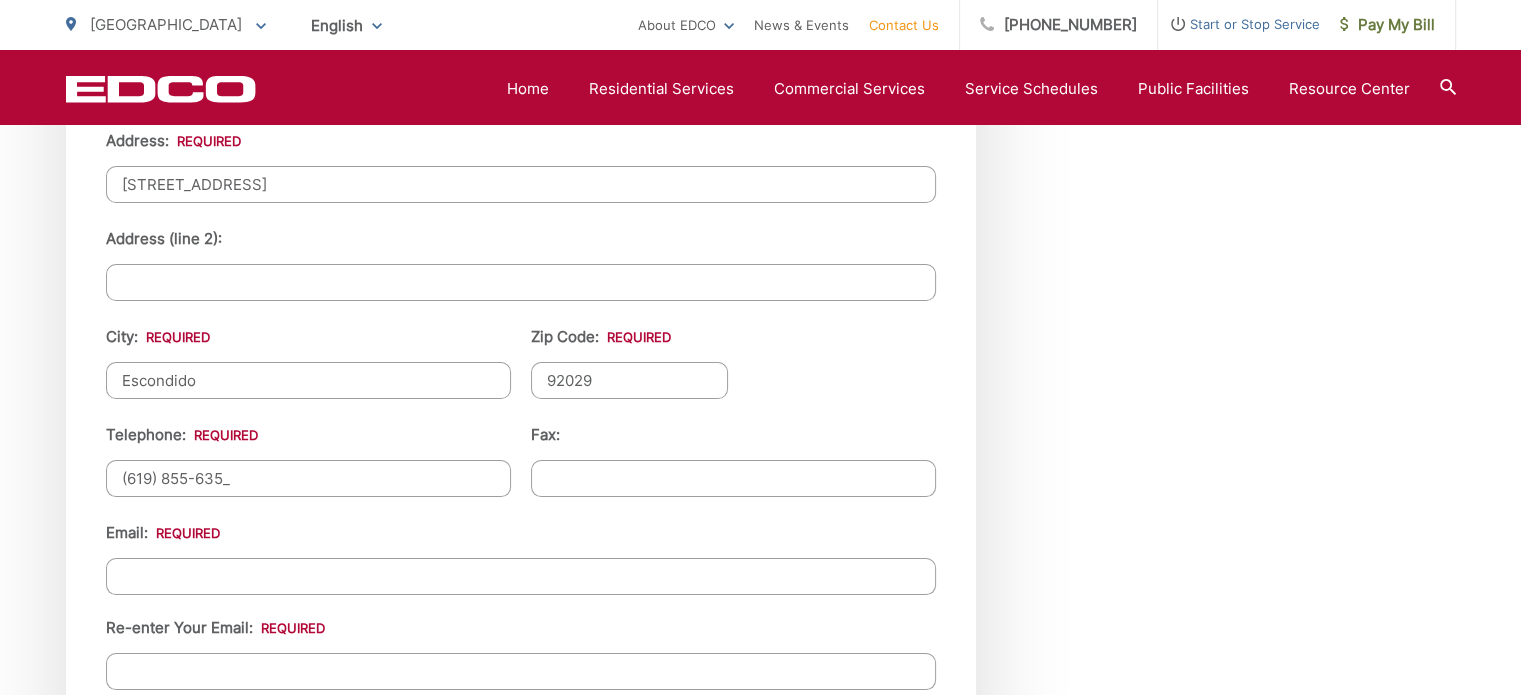 type on "(619) 855-6353" 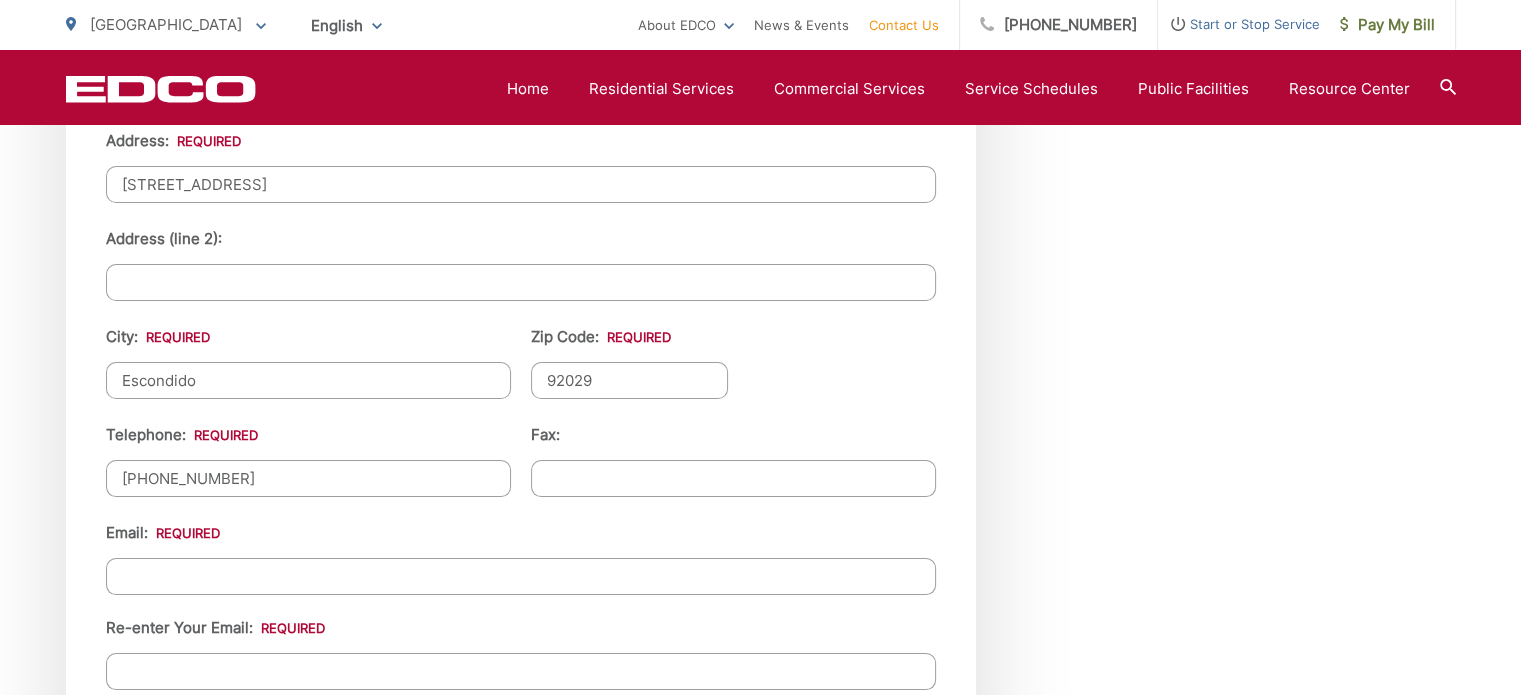 click on "Email *" at bounding box center (521, 576) 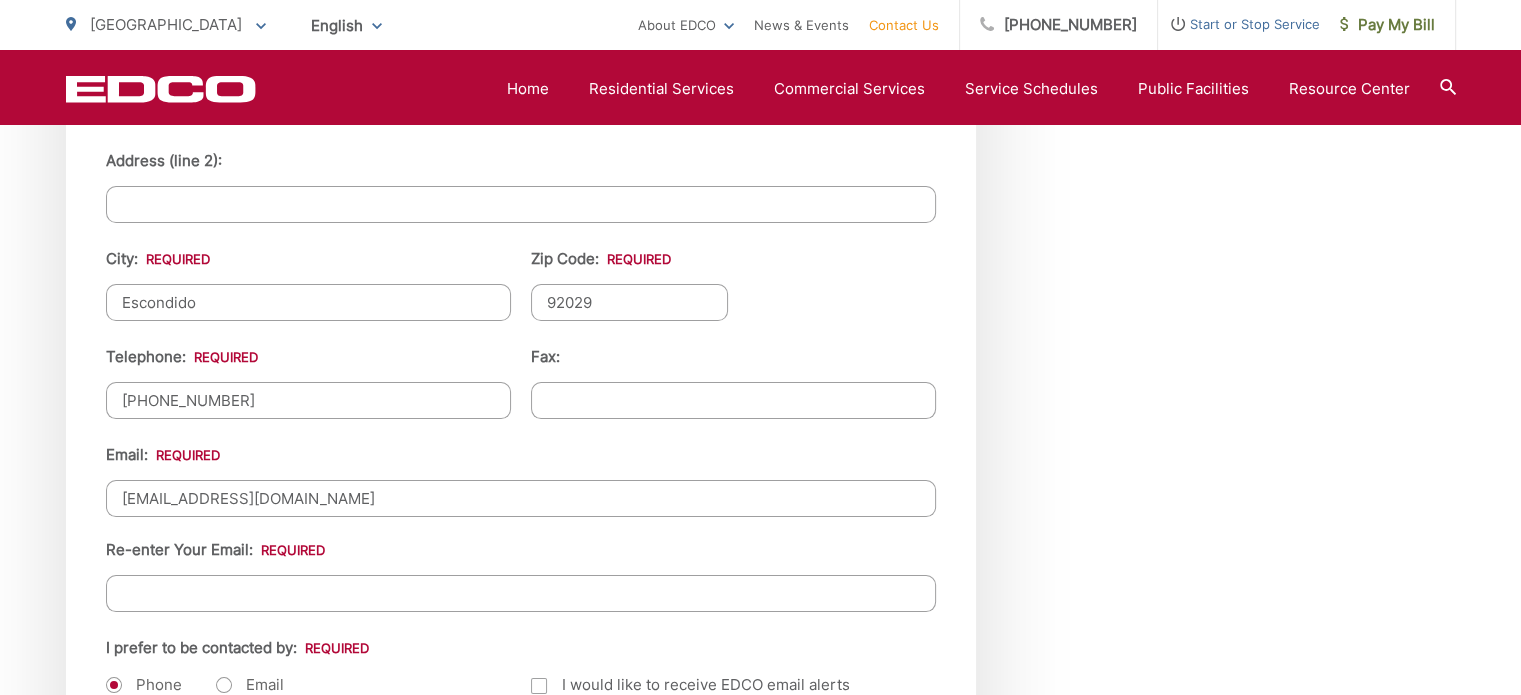 scroll, scrollTop: 2300, scrollLeft: 0, axis: vertical 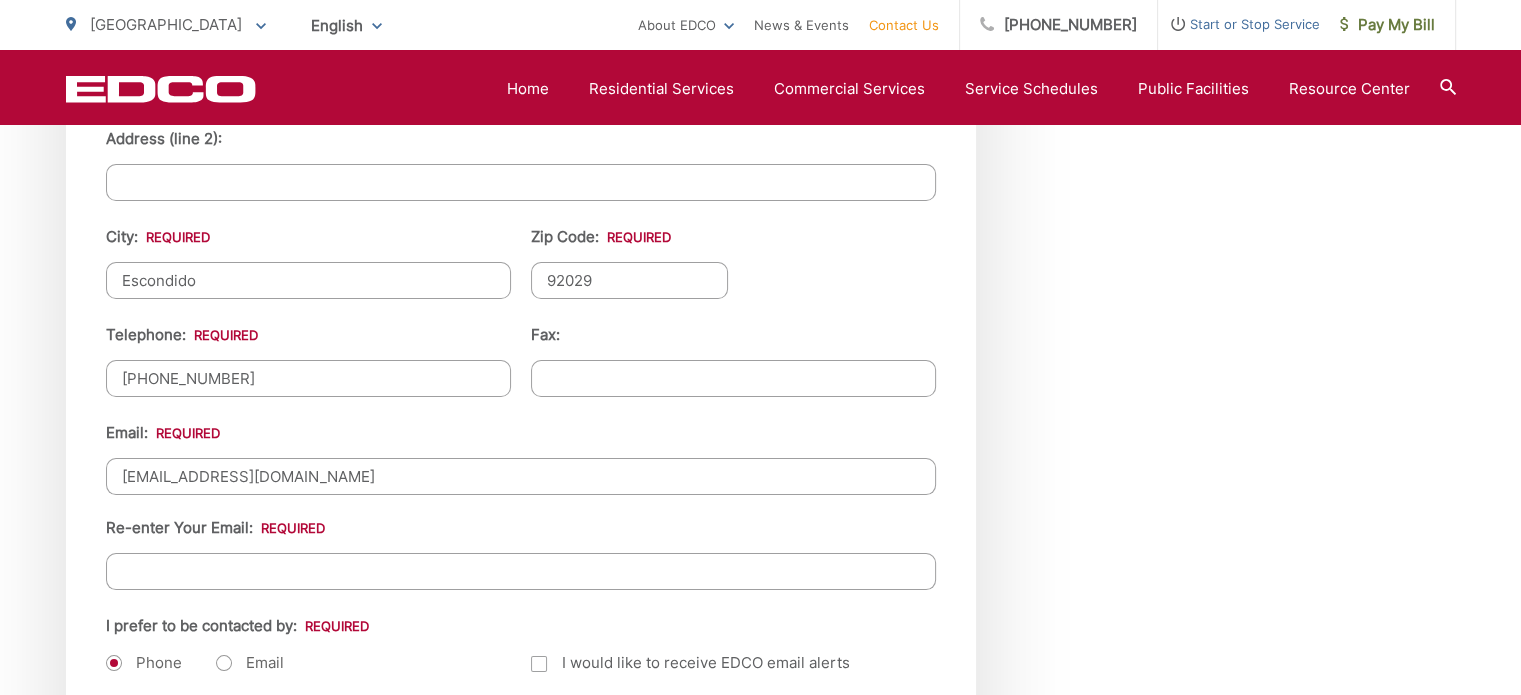 type on "peleke54@gmail.com" 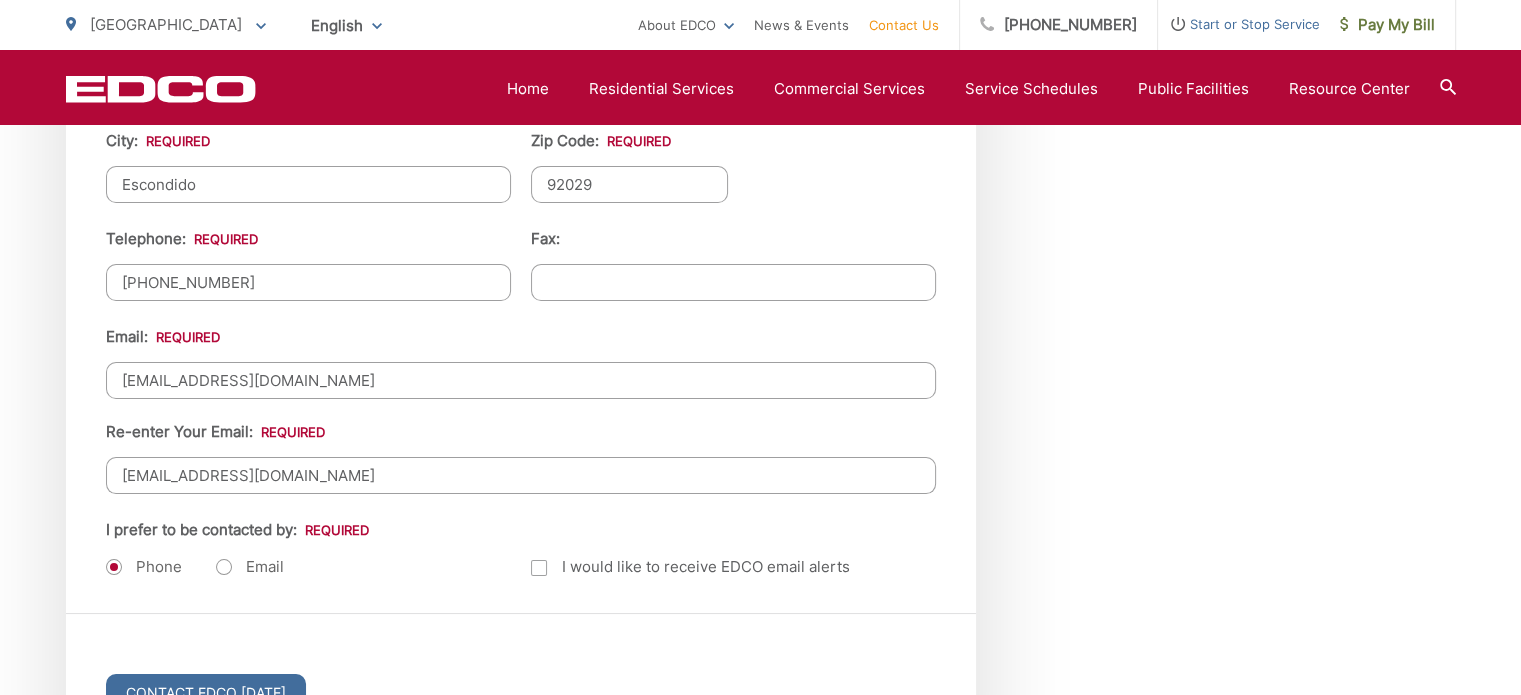 scroll, scrollTop: 2400, scrollLeft: 0, axis: vertical 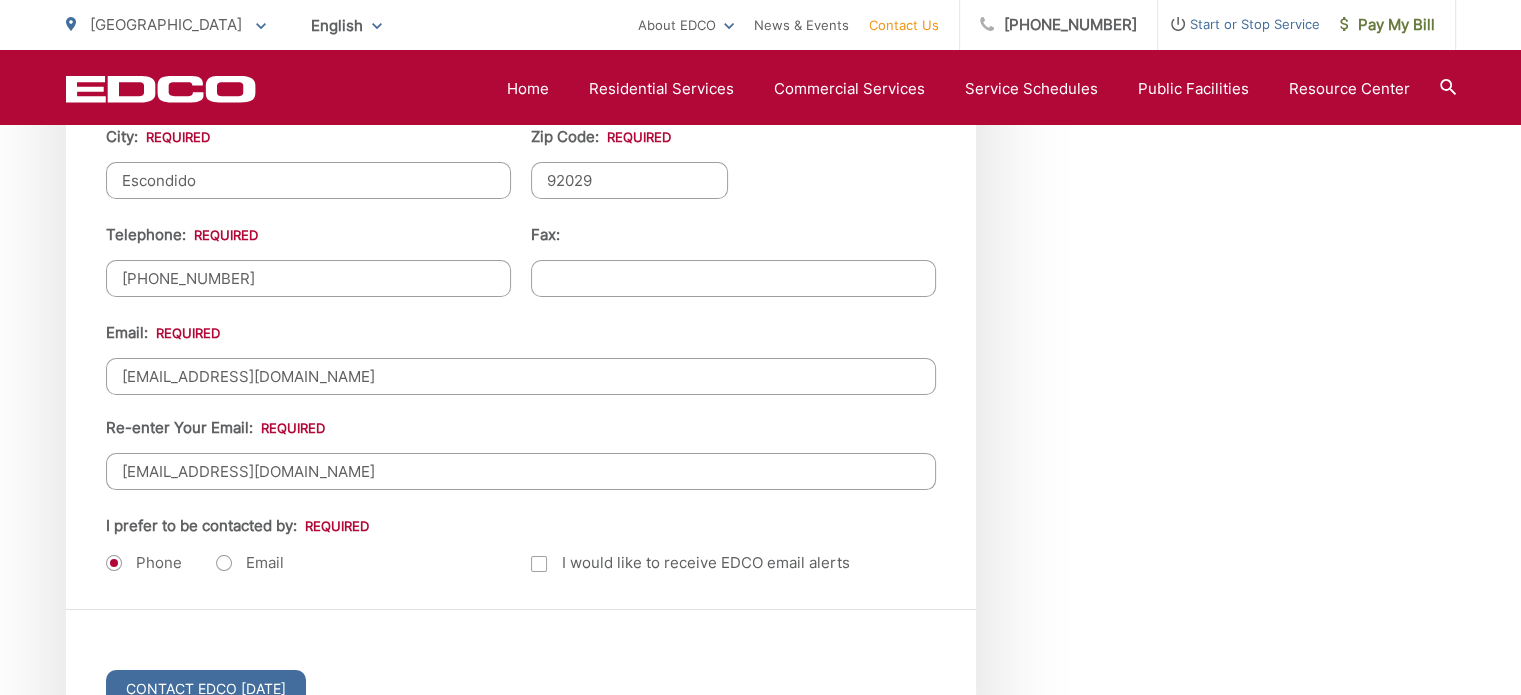 type on "peleke54@gmail.com" 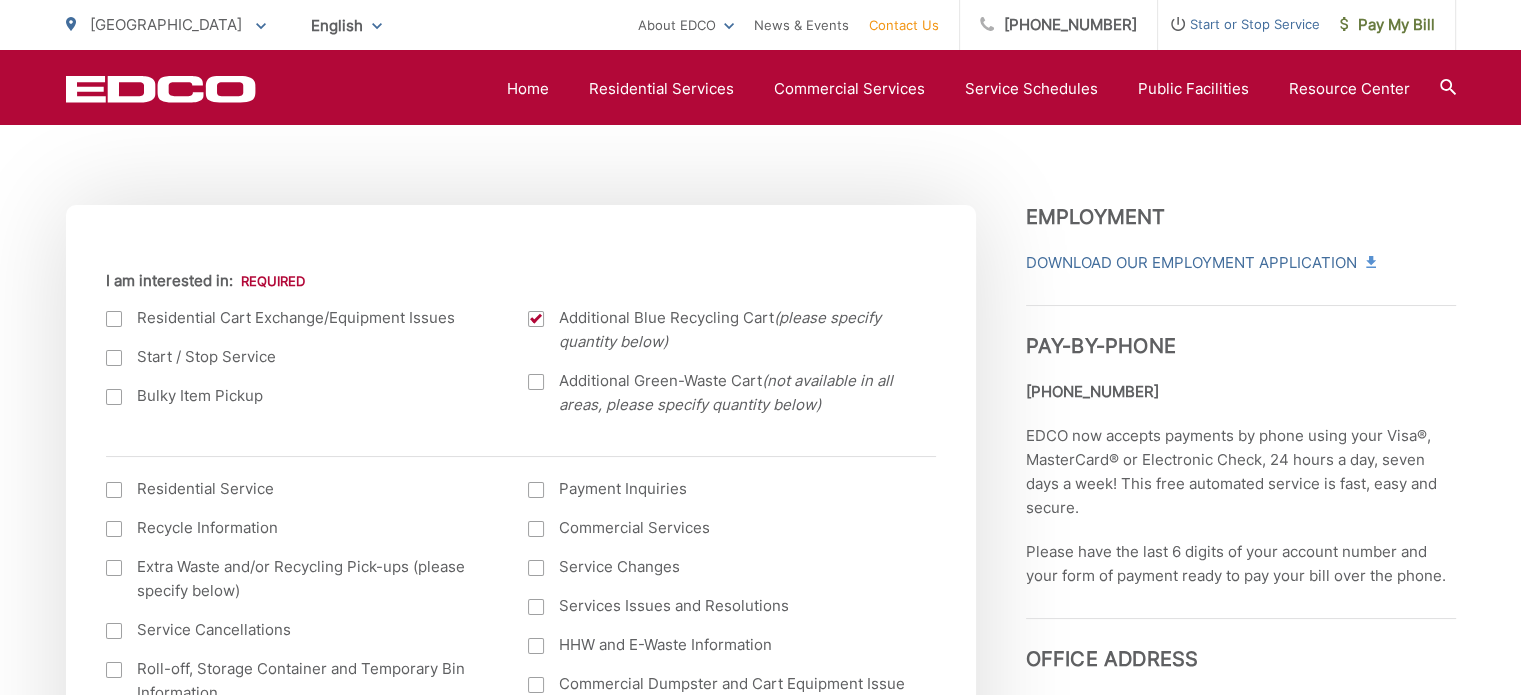 scroll, scrollTop: 600, scrollLeft: 0, axis: vertical 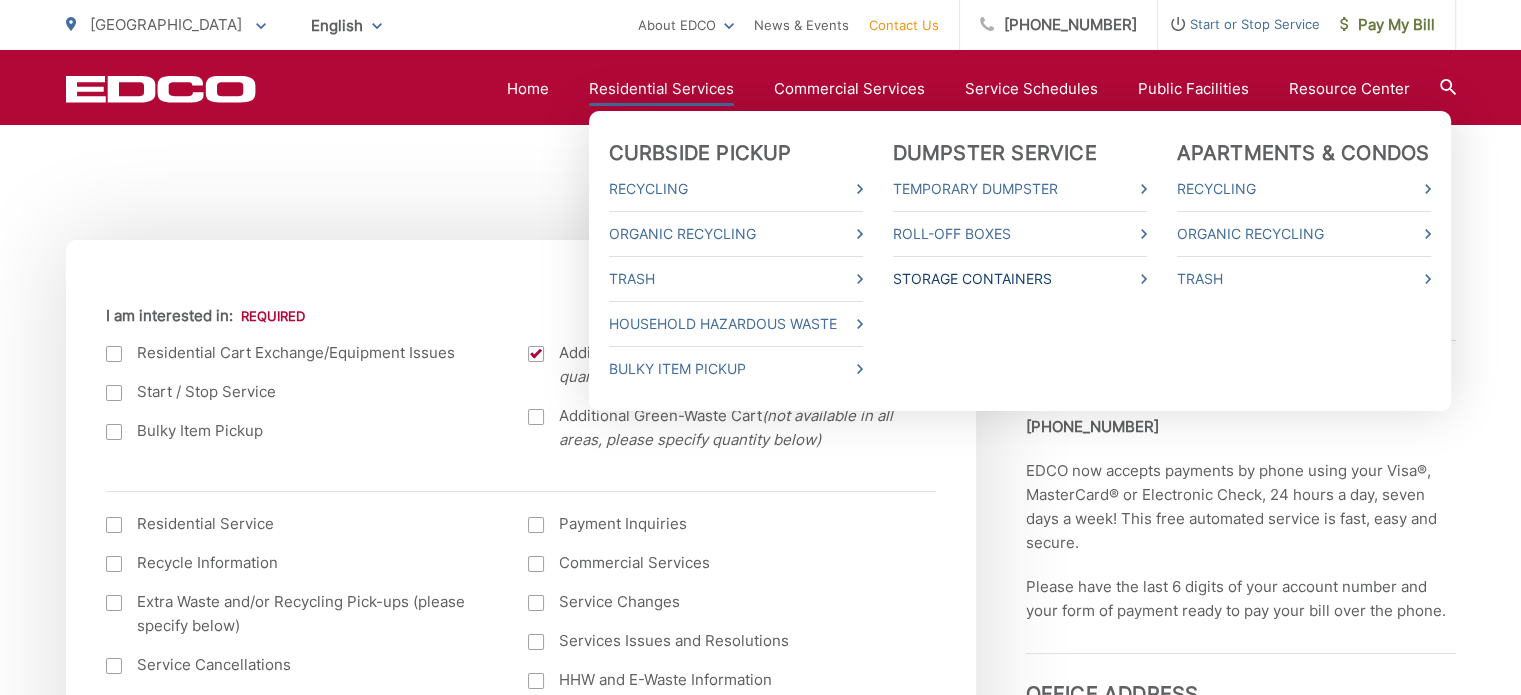 click on "Storage Containers" at bounding box center (1020, 279) 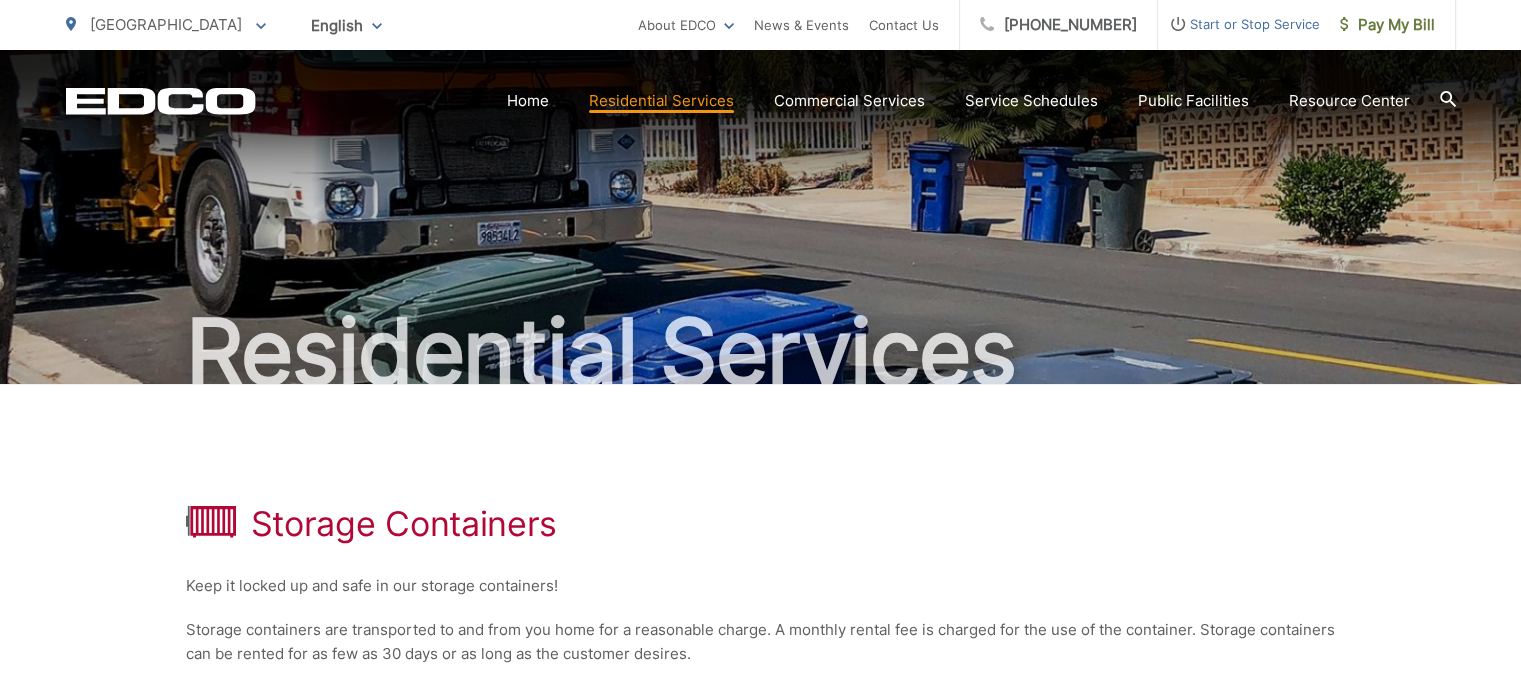 scroll, scrollTop: 0, scrollLeft: 0, axis: both 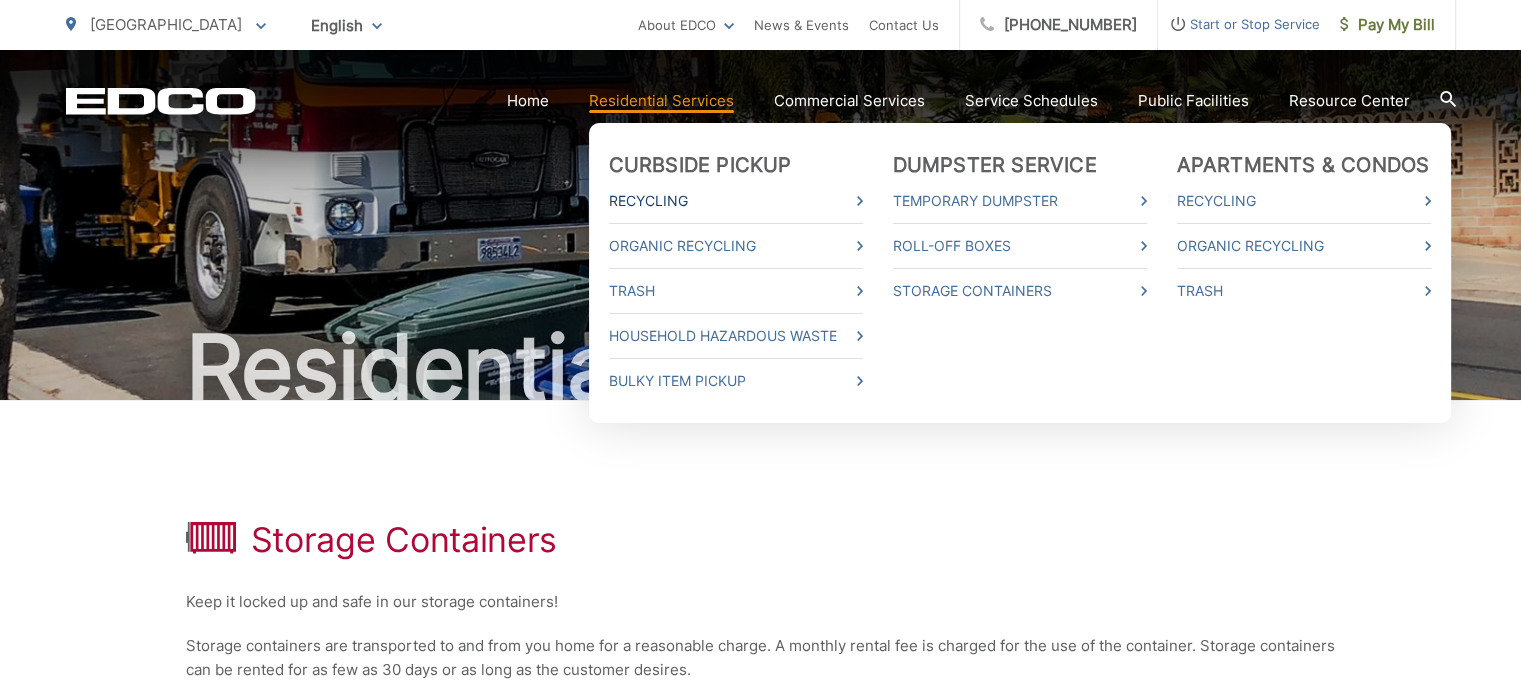 click on "Recycling" at bounding box center (736, 201) 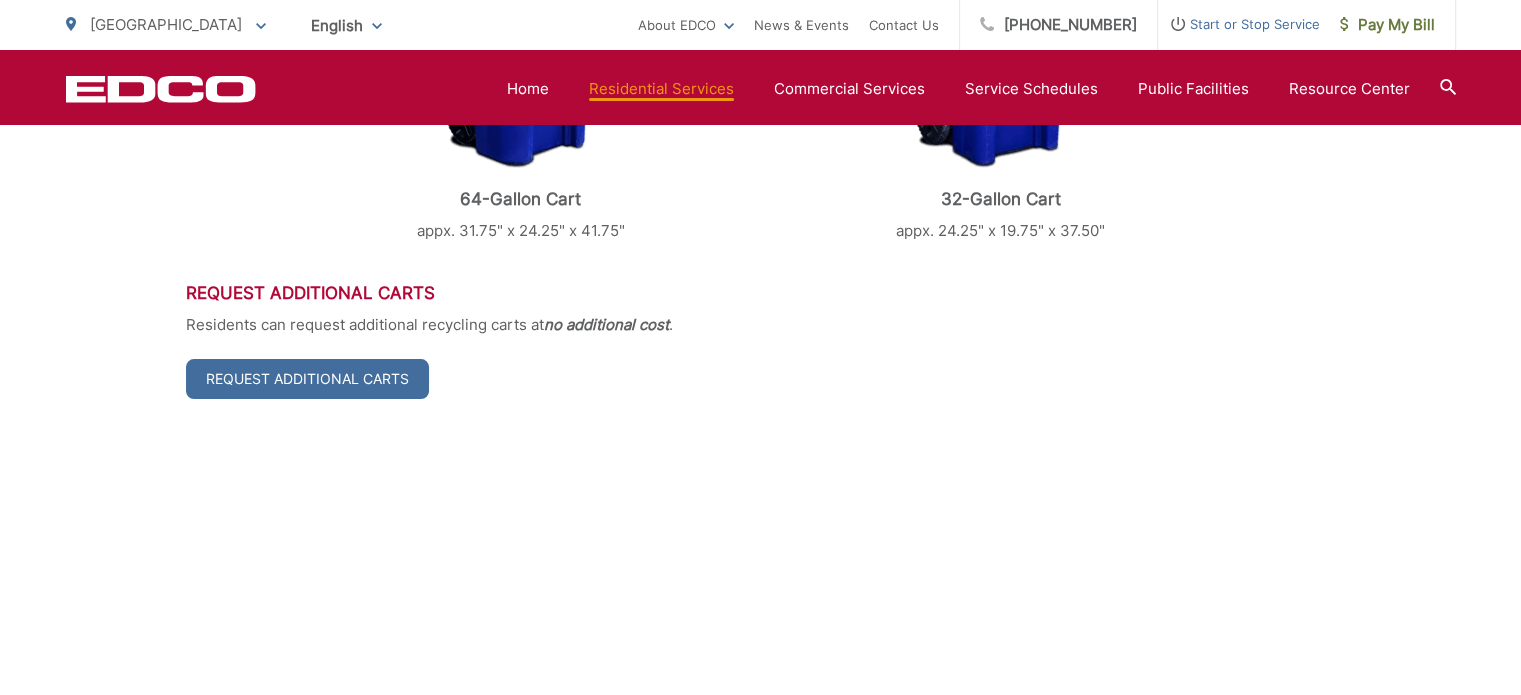 scroll, scrollTop: 1100, scrollLeft: 0, axis: vertical 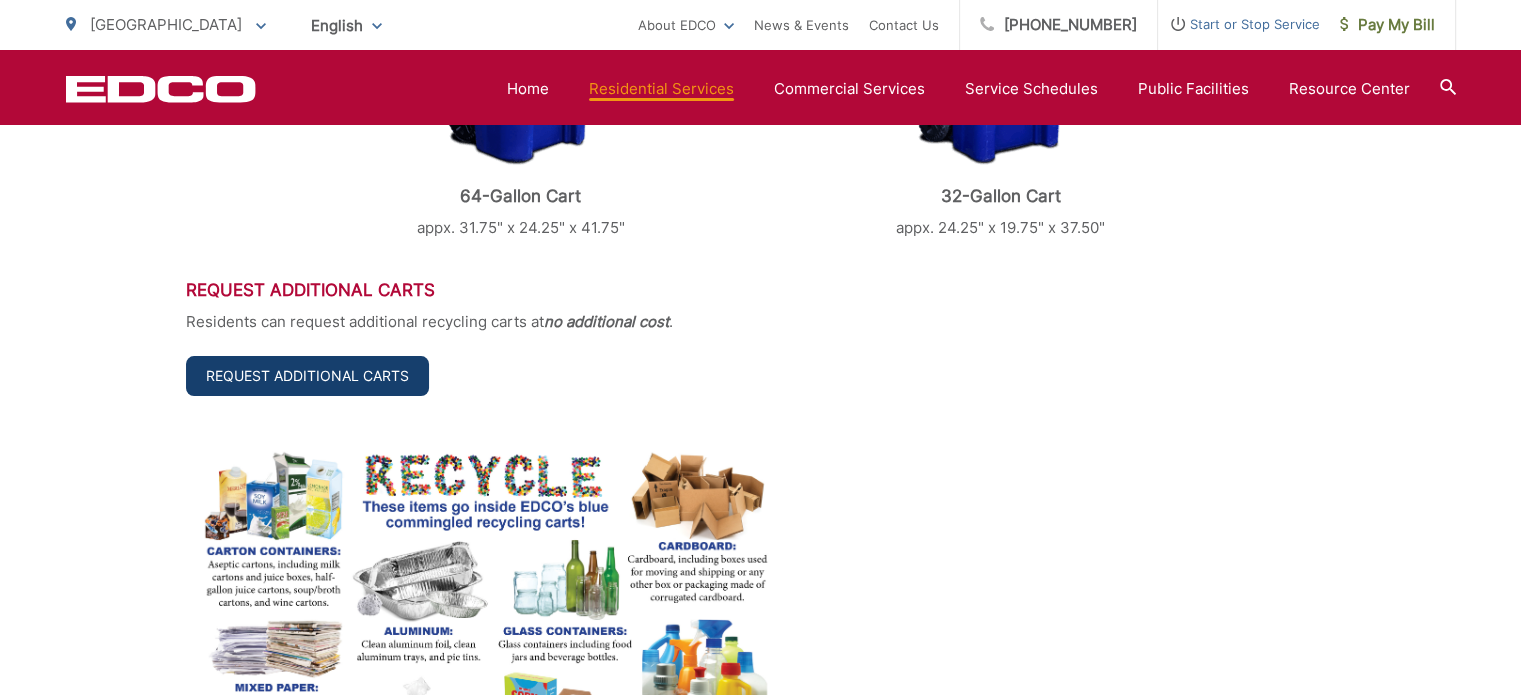 click on "Request Additional Carts" at bounding box center [307, 376] 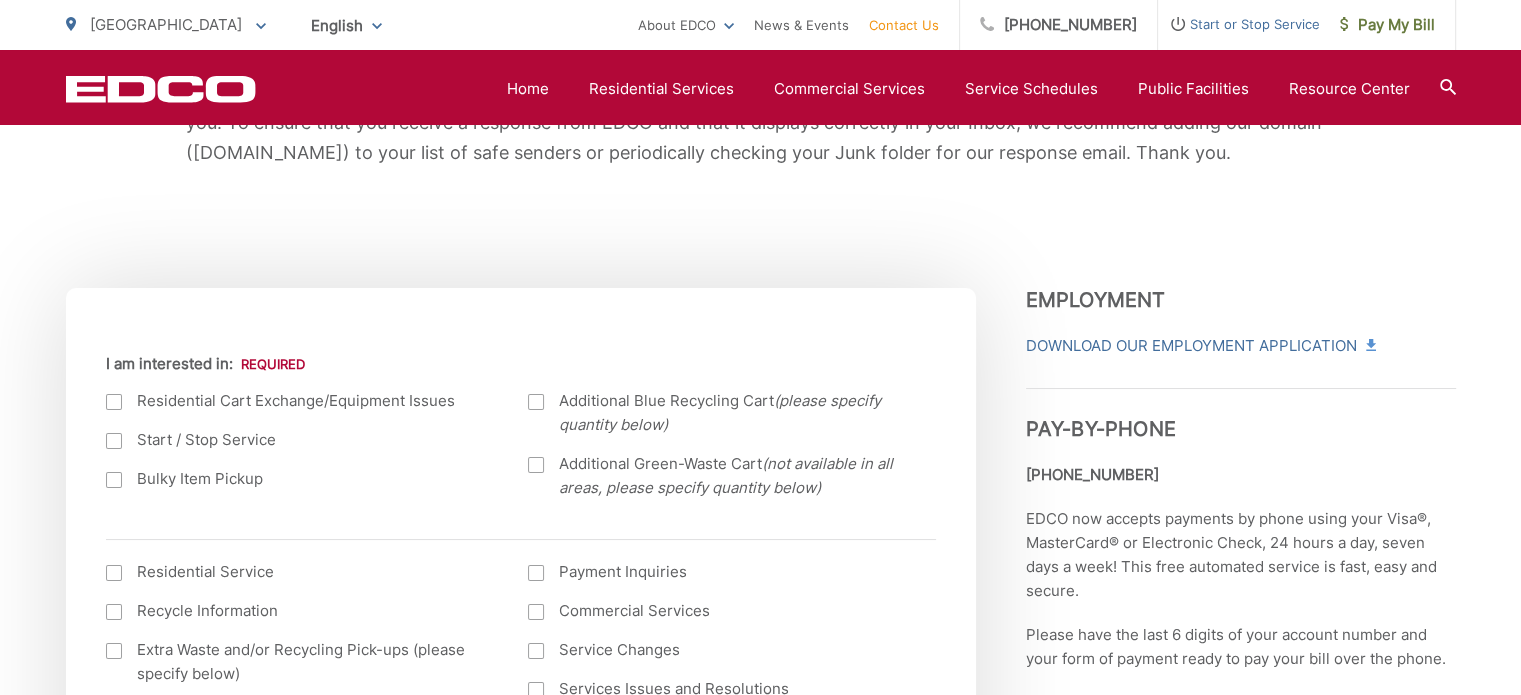 scroll, scrollTop: 600, scrollLeft: 0, axis: vertical 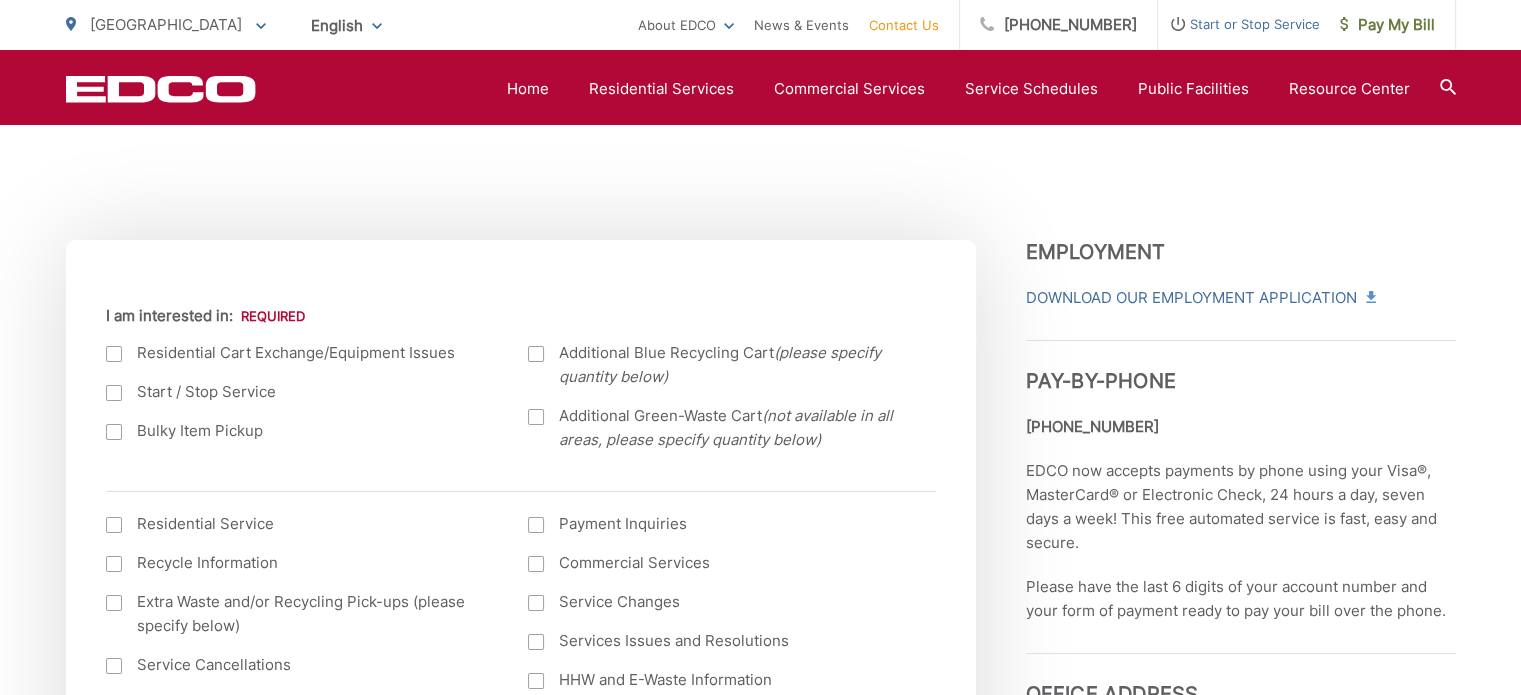 click at bounding box center [536, 354] 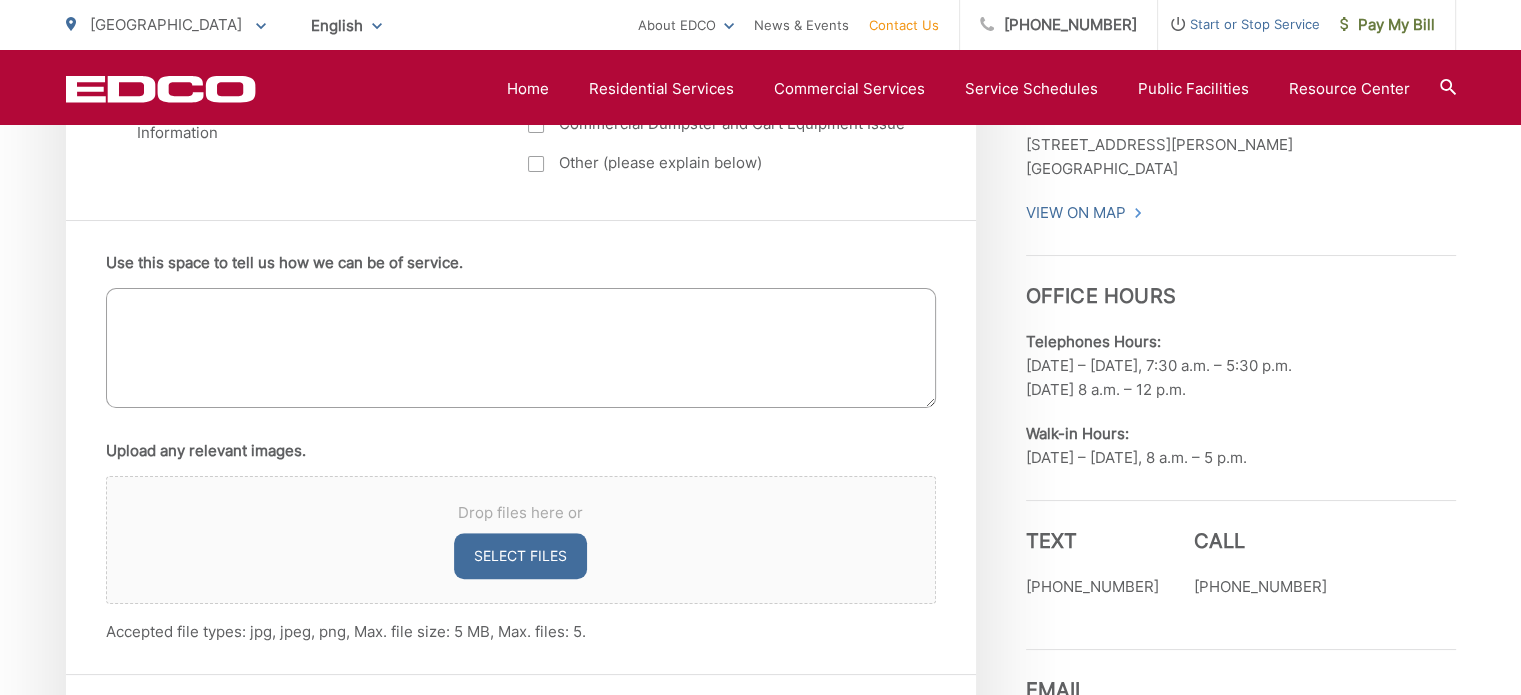 scroll, scrollTop: 1200, scrollLeft: 0, axis: vertical 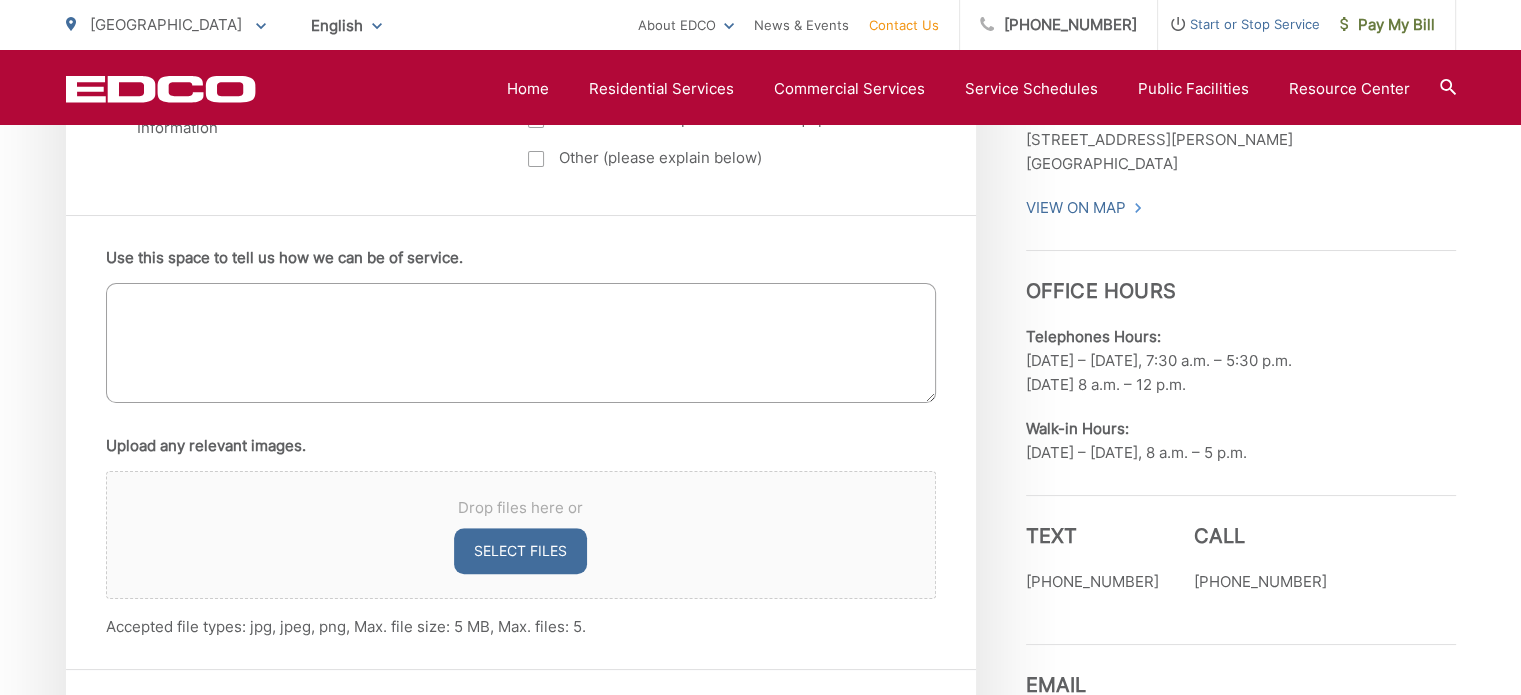 click on "Use this space to tell us how we can be of service." at bounding box center (521, 343) 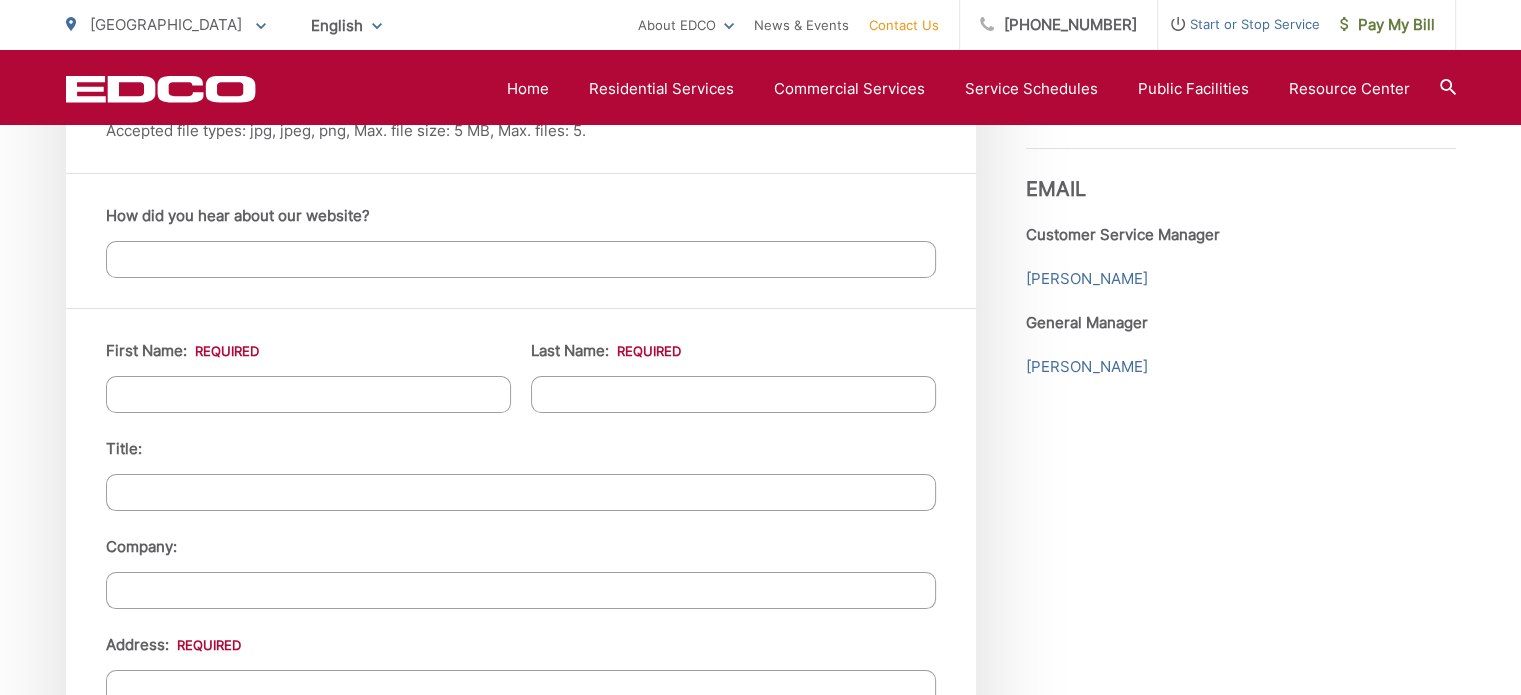 scroll, scrollTop: 1700, scrollLeft: 0, axis: vertical 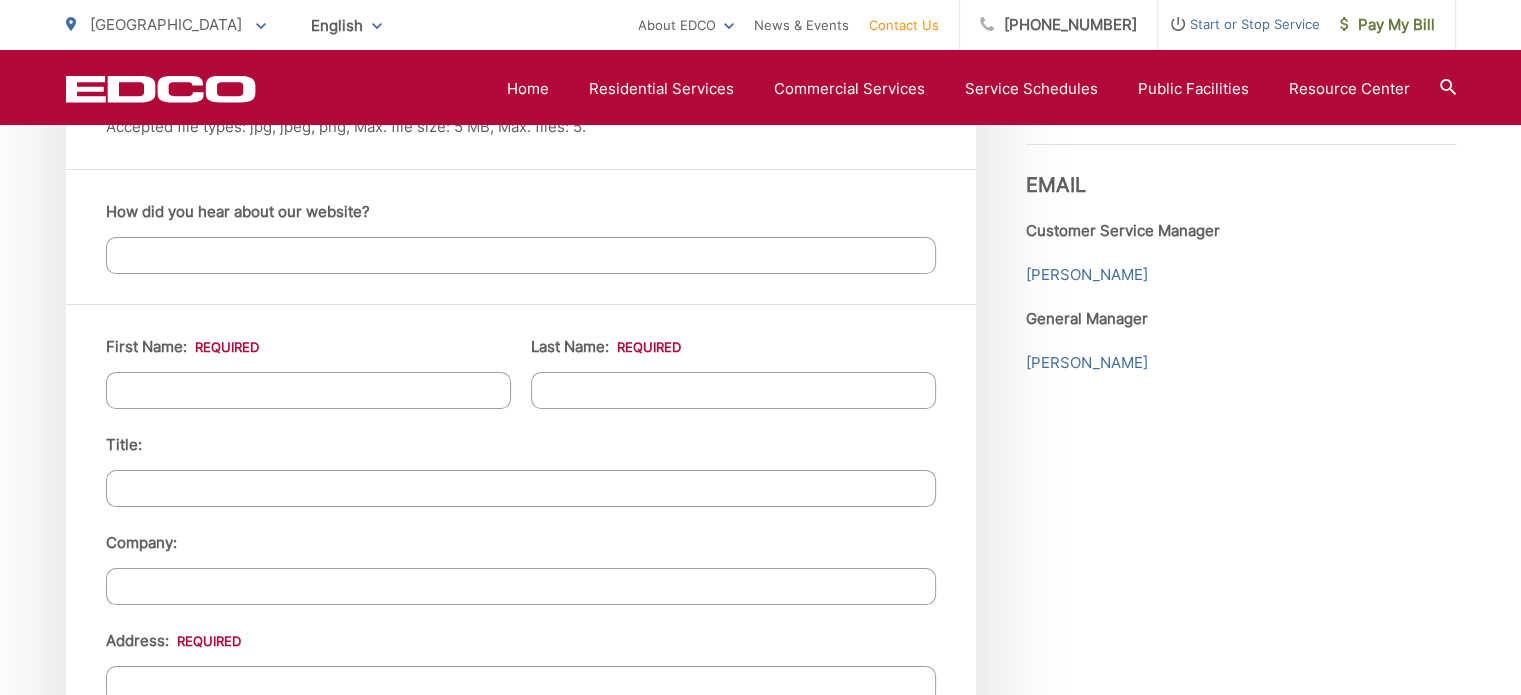 type on "request additional 64 gal size container" 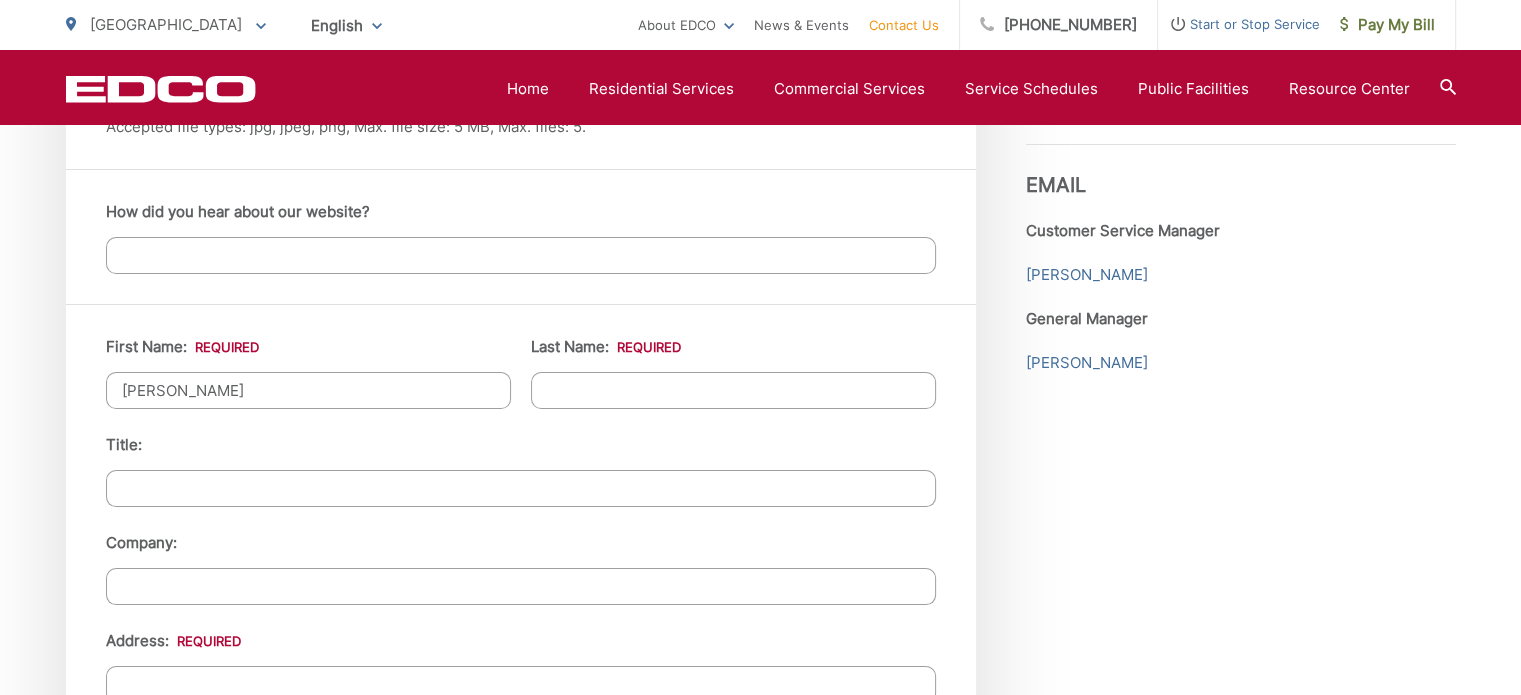 type on "Fred" 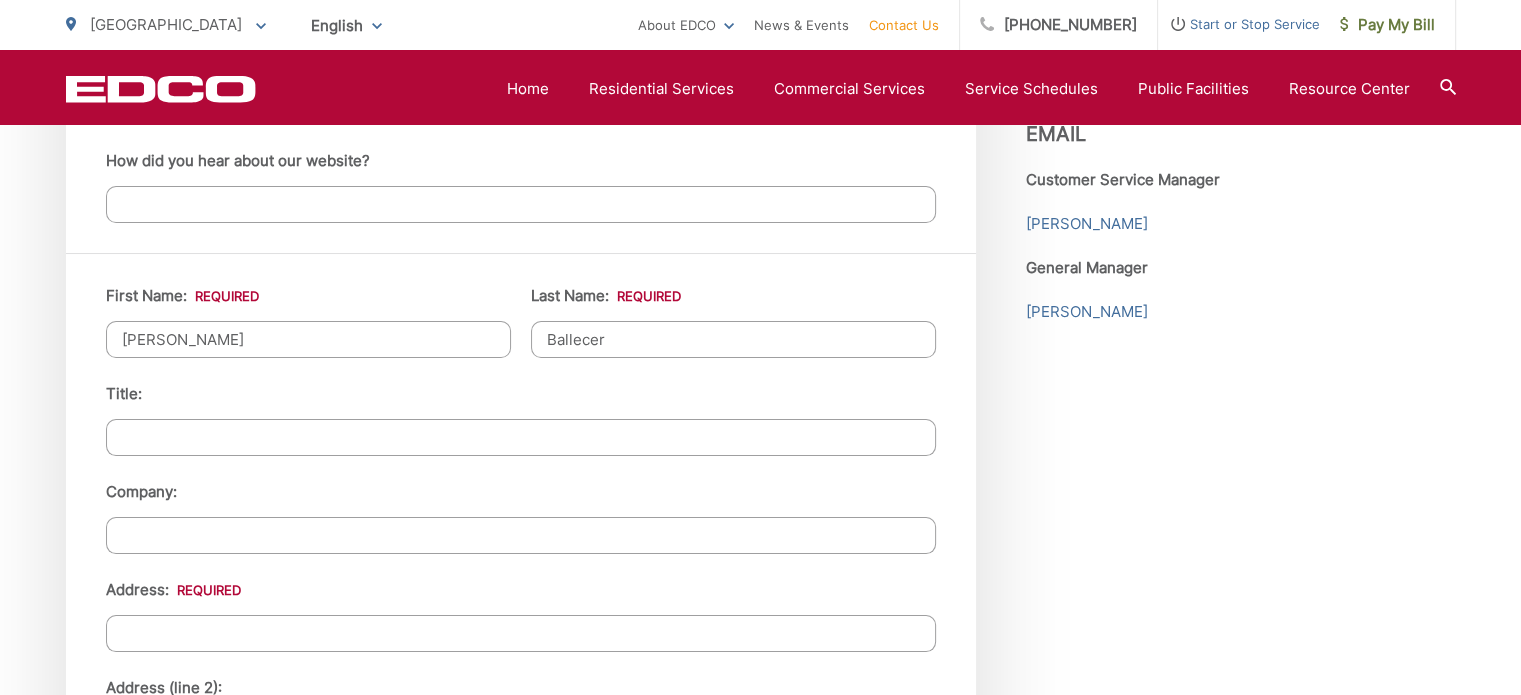 scroll, scrollTop: 1900, scrollLeft: 0, axis: vertical 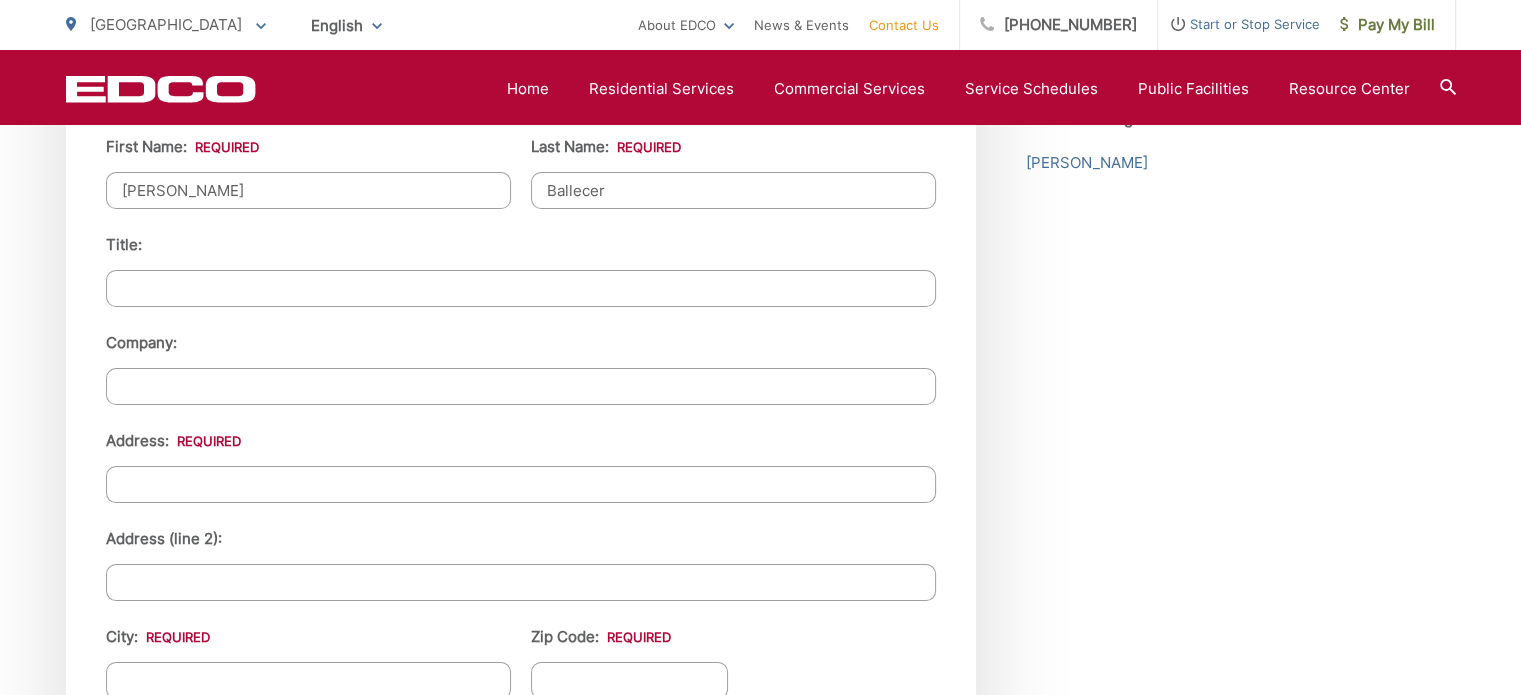 type on "Ballecer" 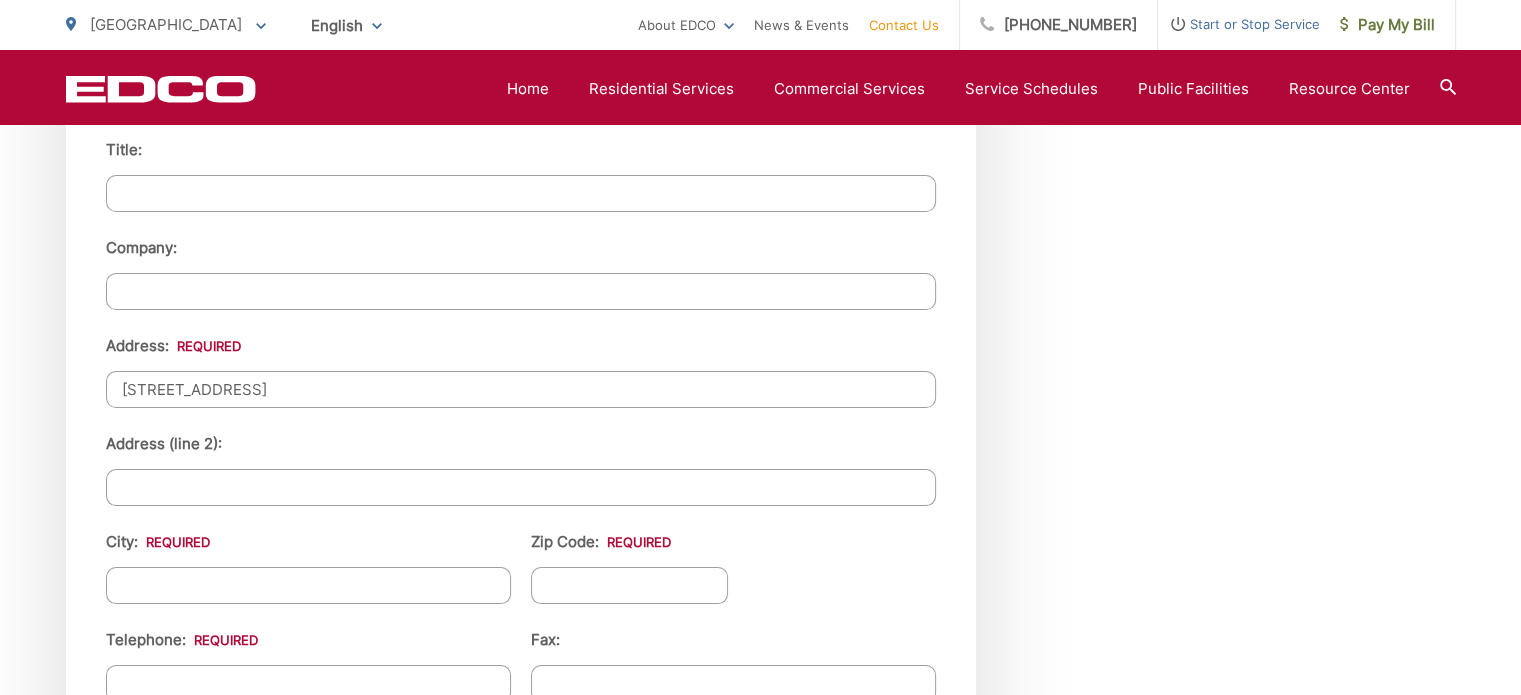 scroll, scrollTop: 2000, scrollLeft: 0, axis: vertical 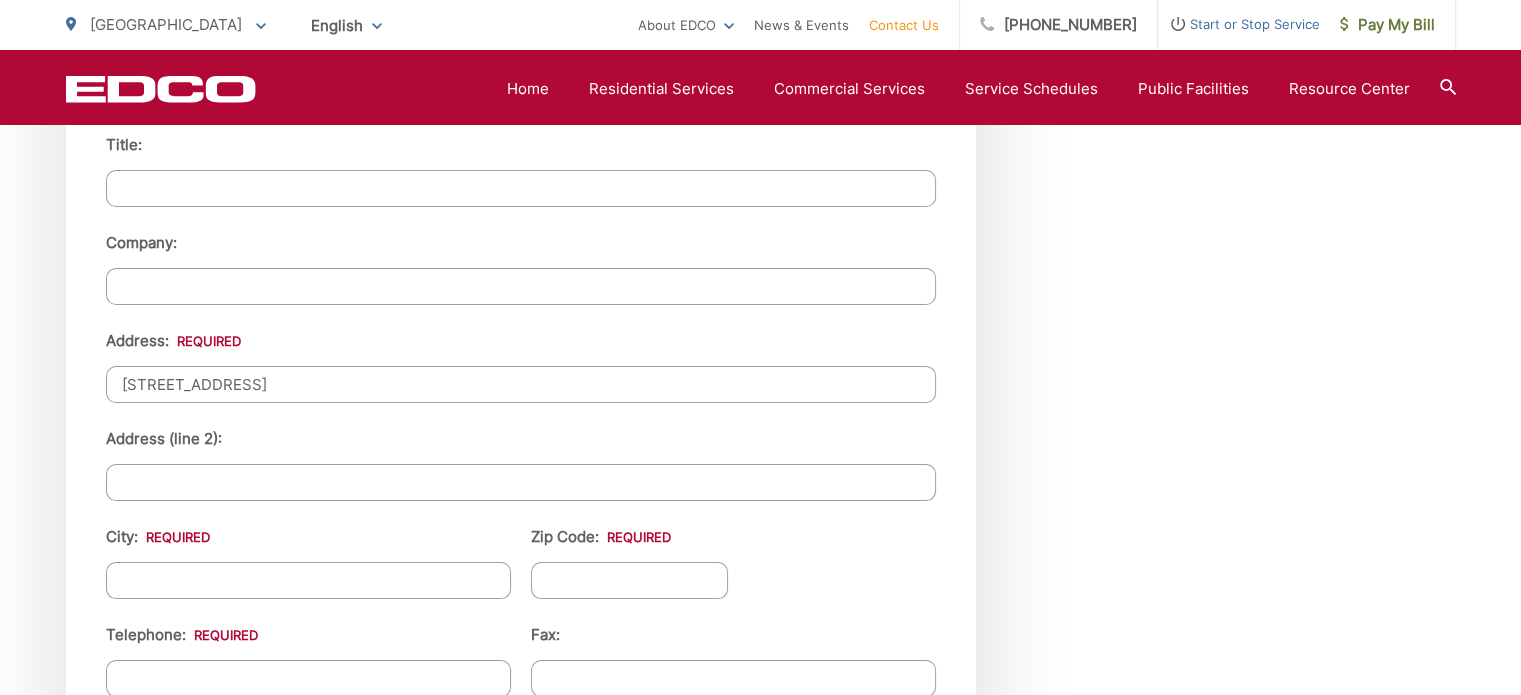 type on "2861 Quilters Dr" 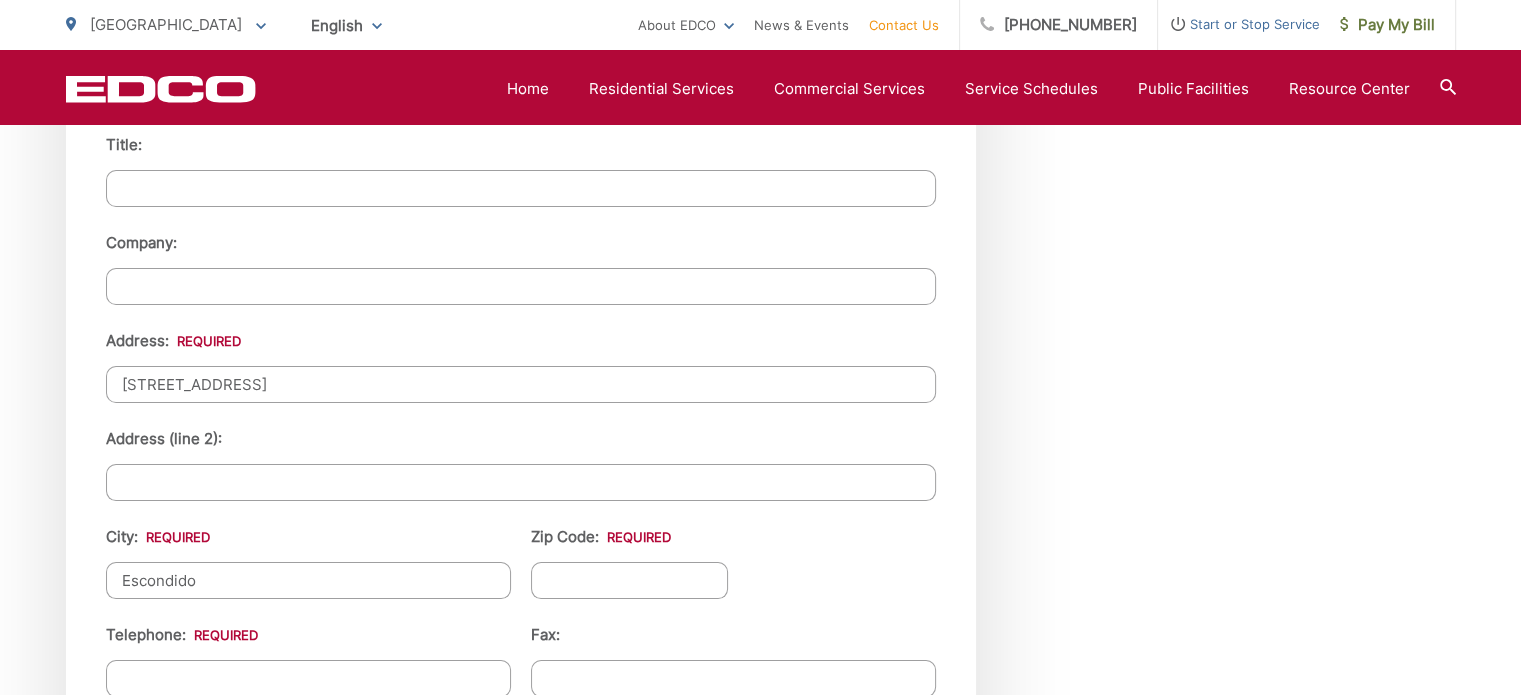 type on "Escondido" 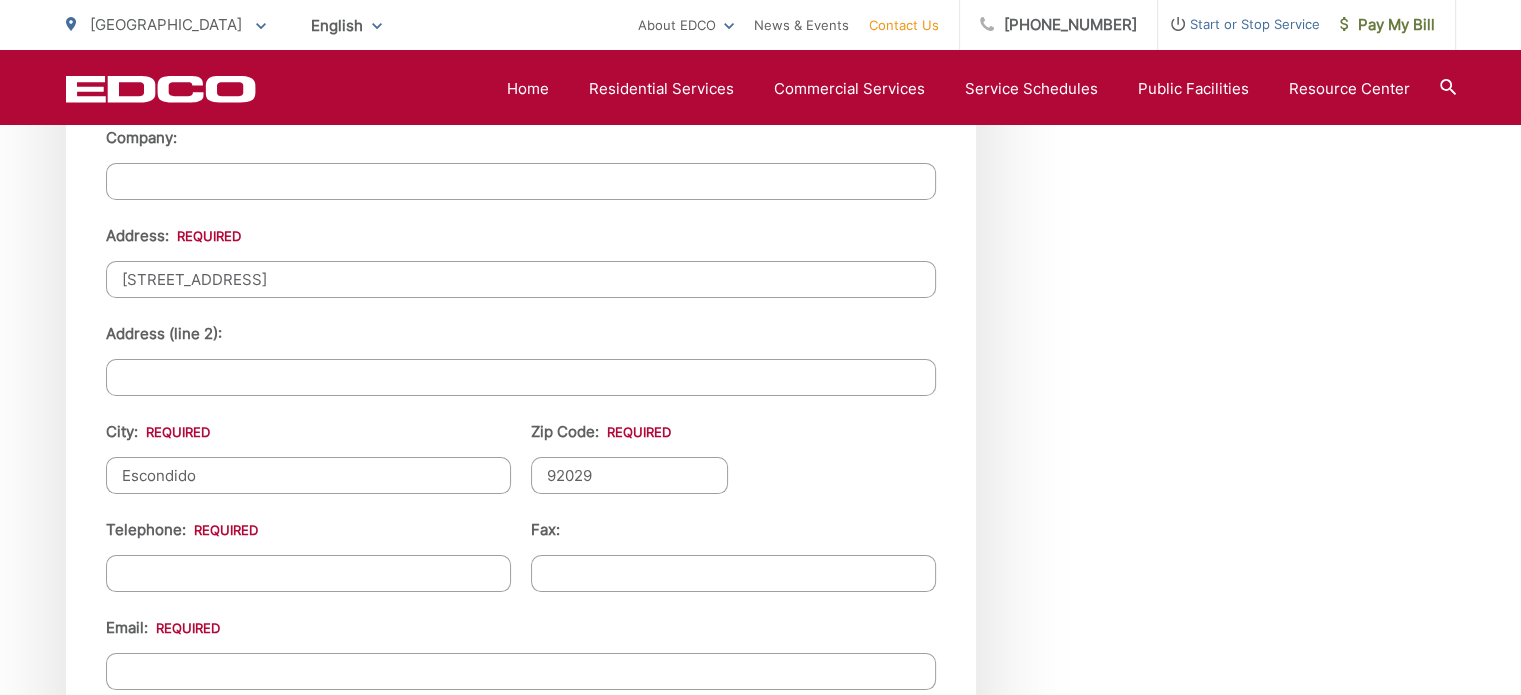 scroll, scrollTop: 2200, scrollLeft: 0, axis: vertical 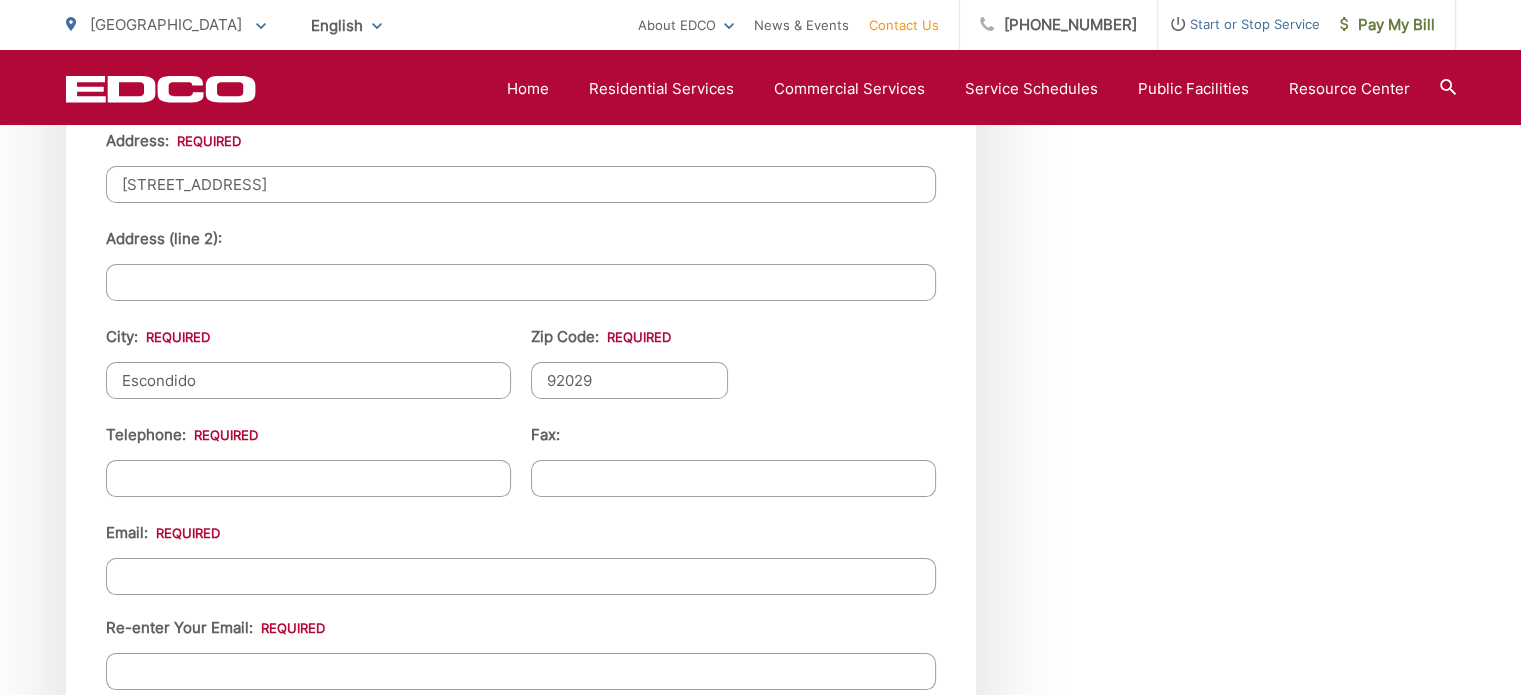 type on "92029" 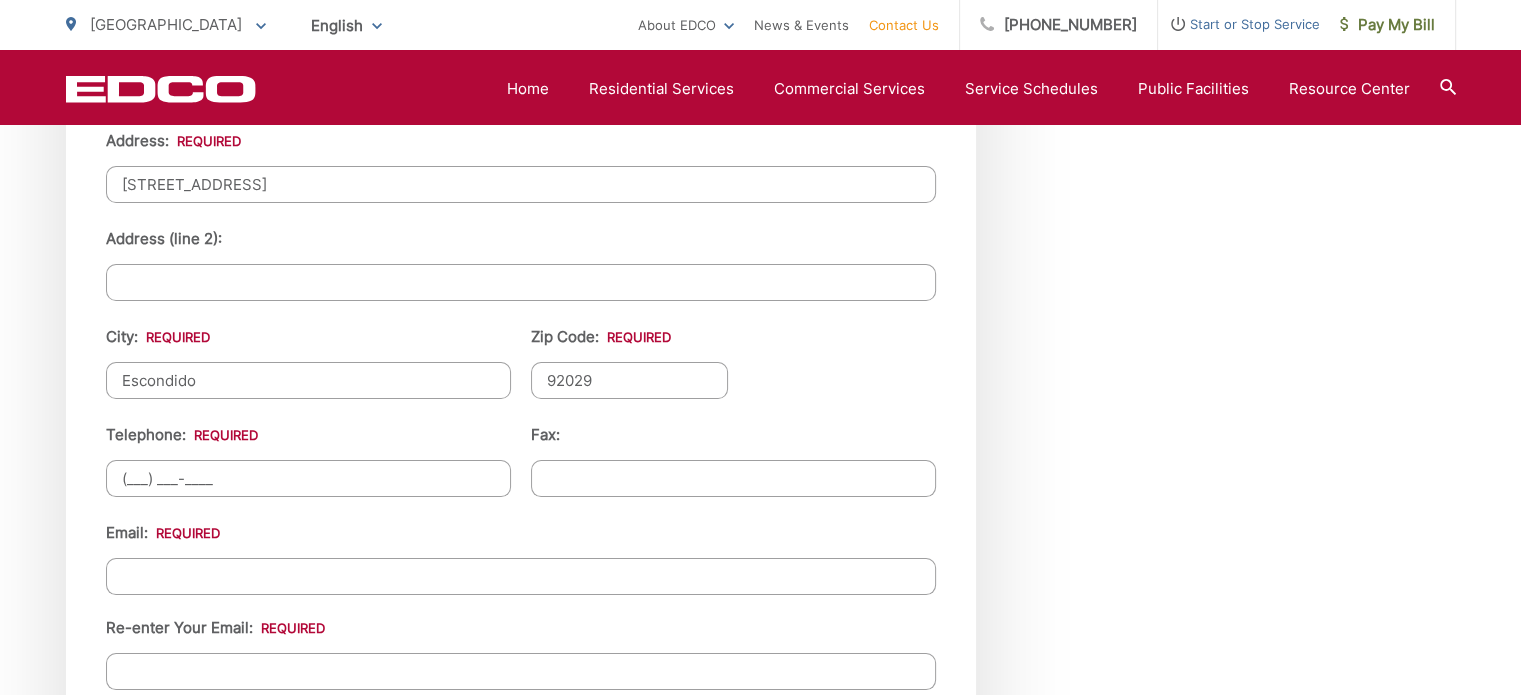 click on "(___) ___-____" at bounding box center [308, 478] 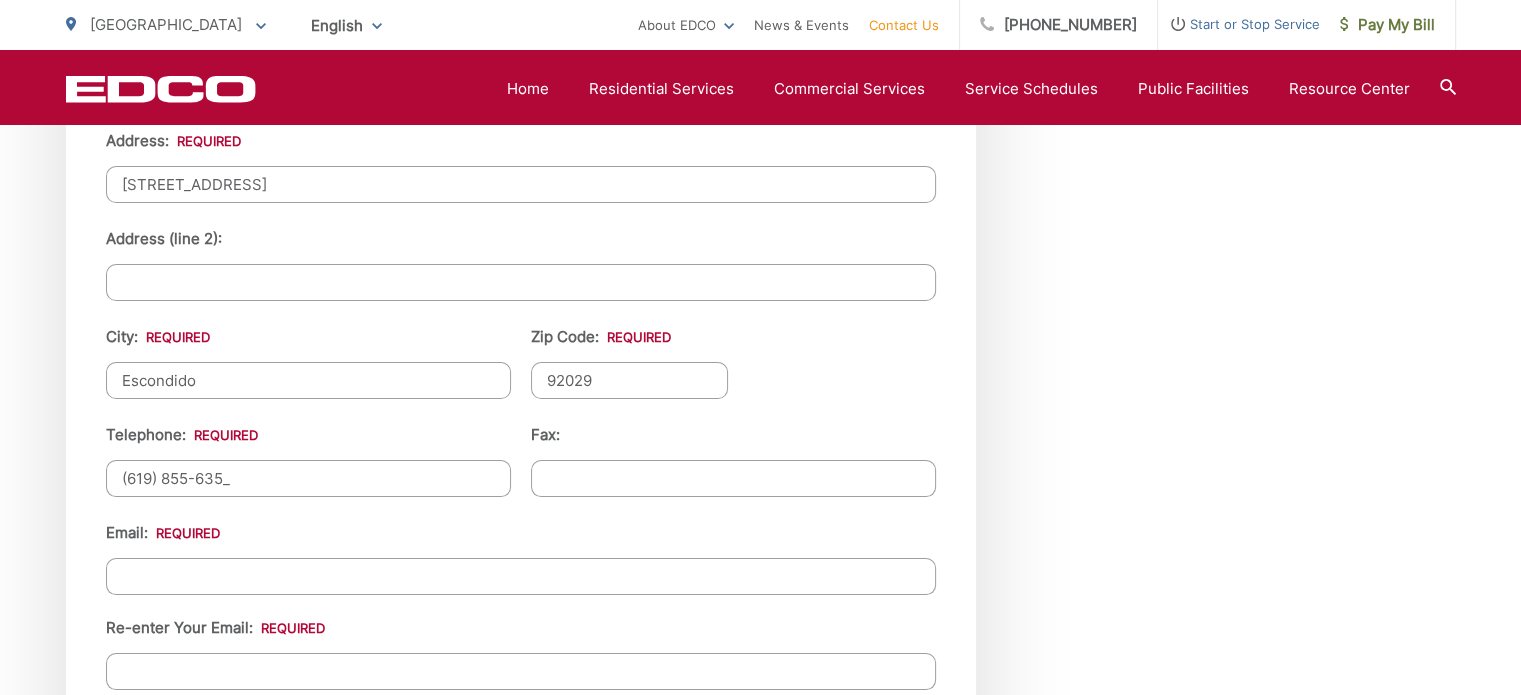 type on "(619) 855-6353" 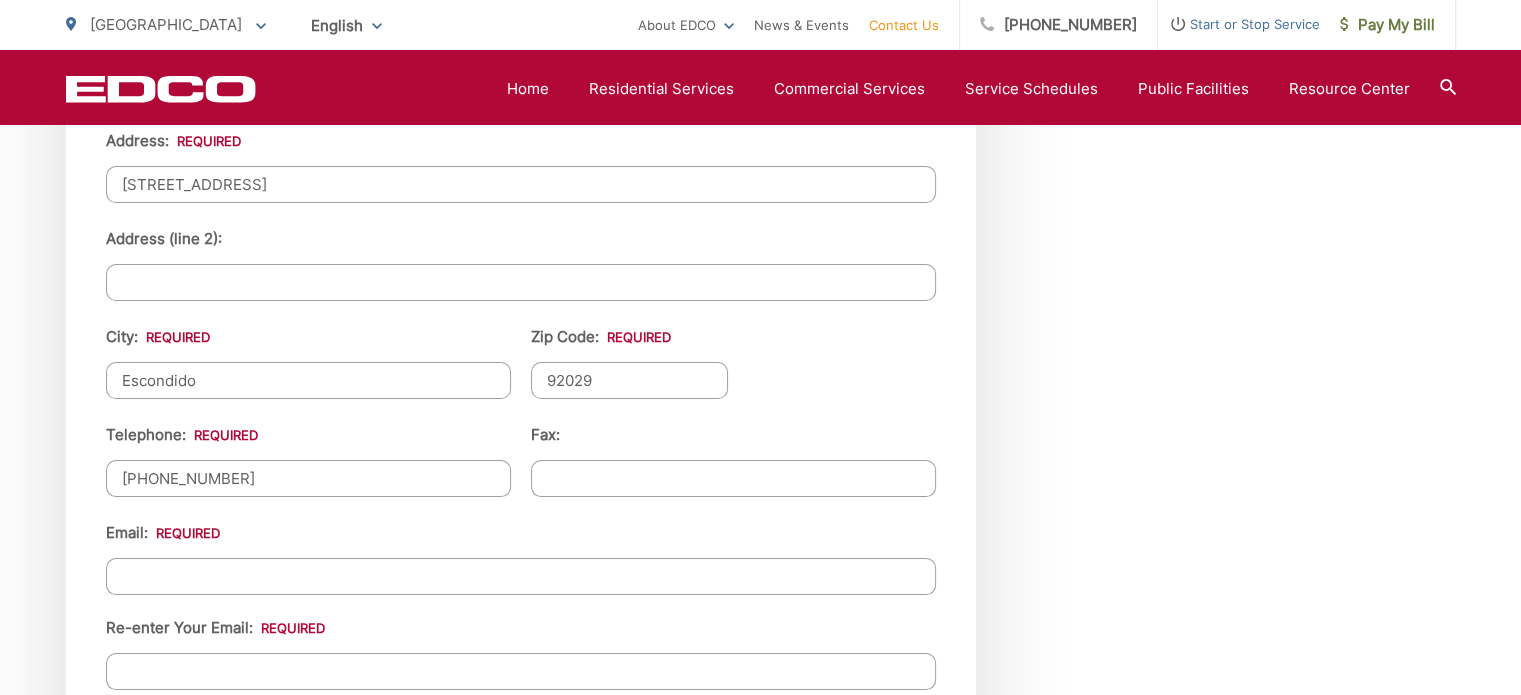 click on "Email *" at bounding box center [521, 576] 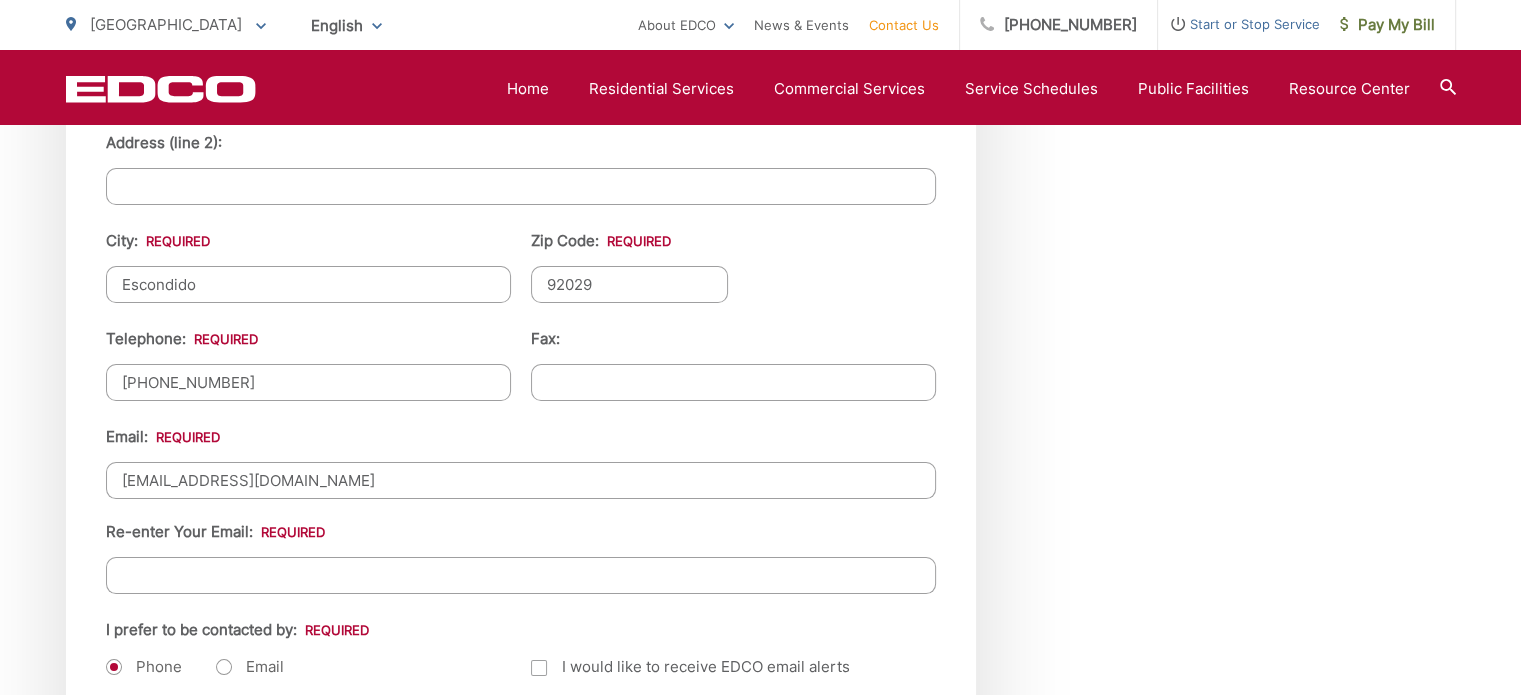 scroll, scrollTop: 2300, scrollLeft: 0, axis: vertical 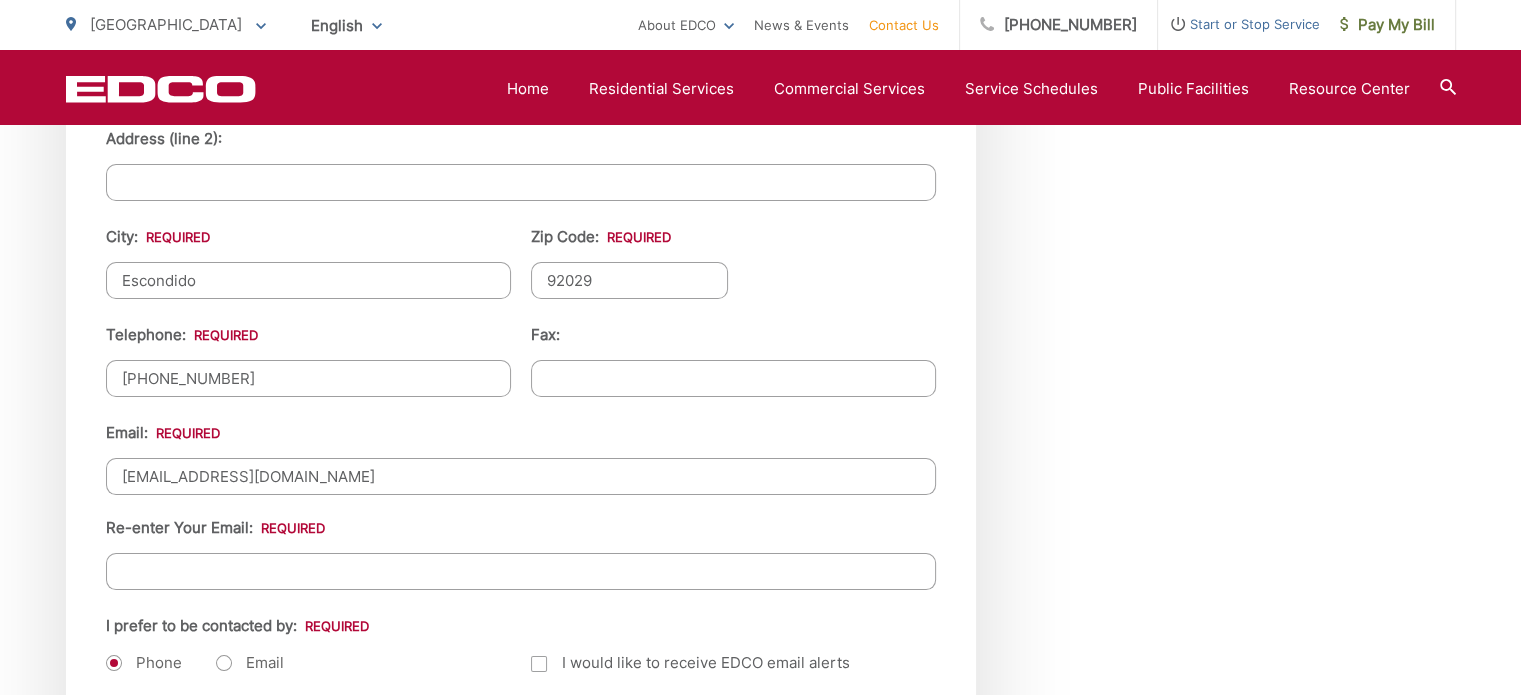 type on "peleke54@gmail.com" 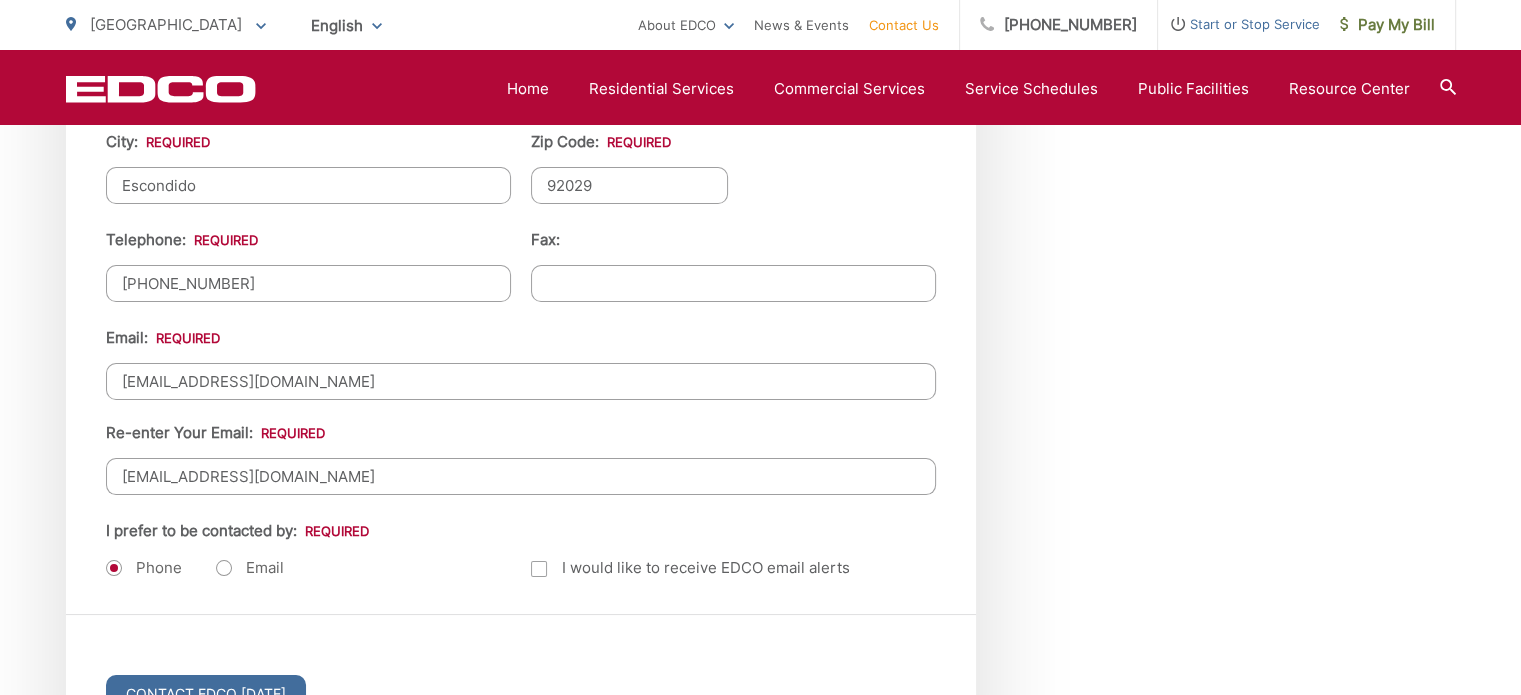 scroll, scrollTop: 2400, scrollLeft: 0, axis: vertical 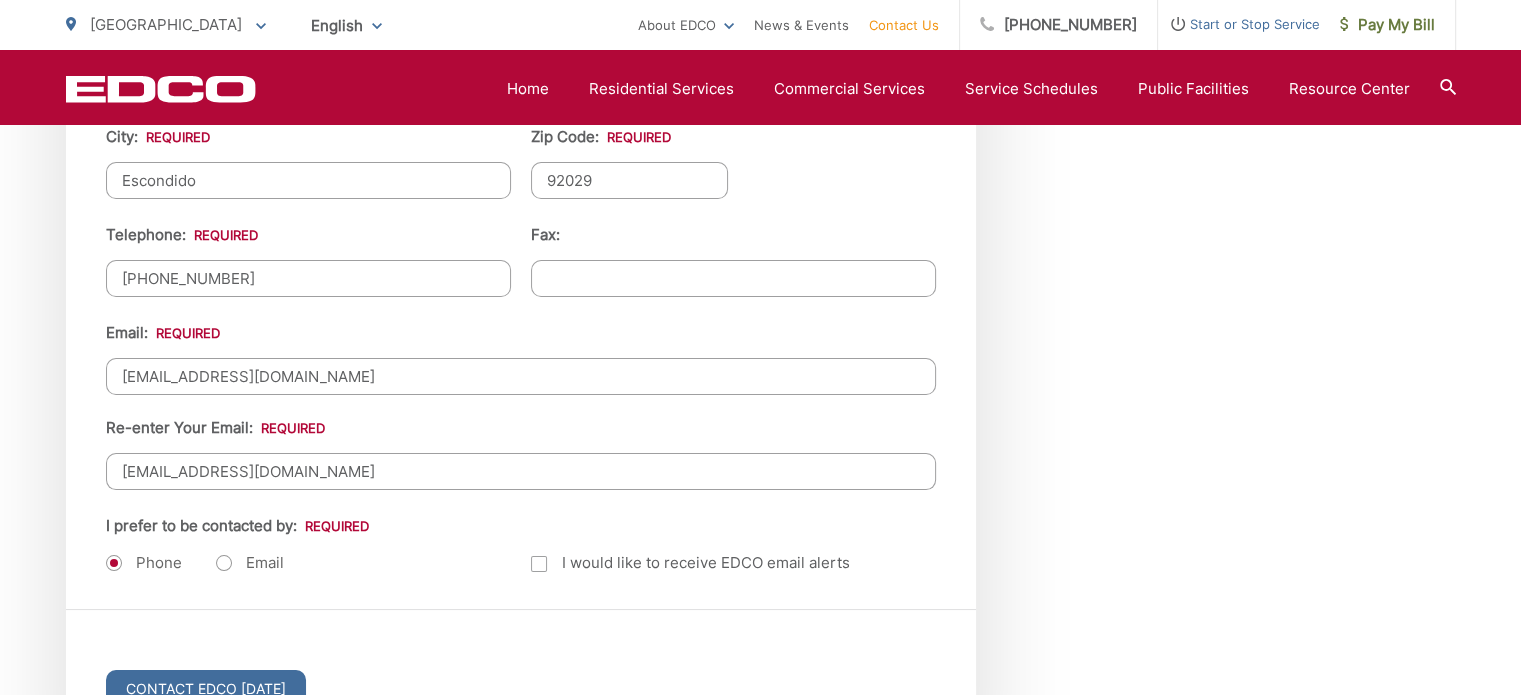 type on "peleke54@gmail.com" 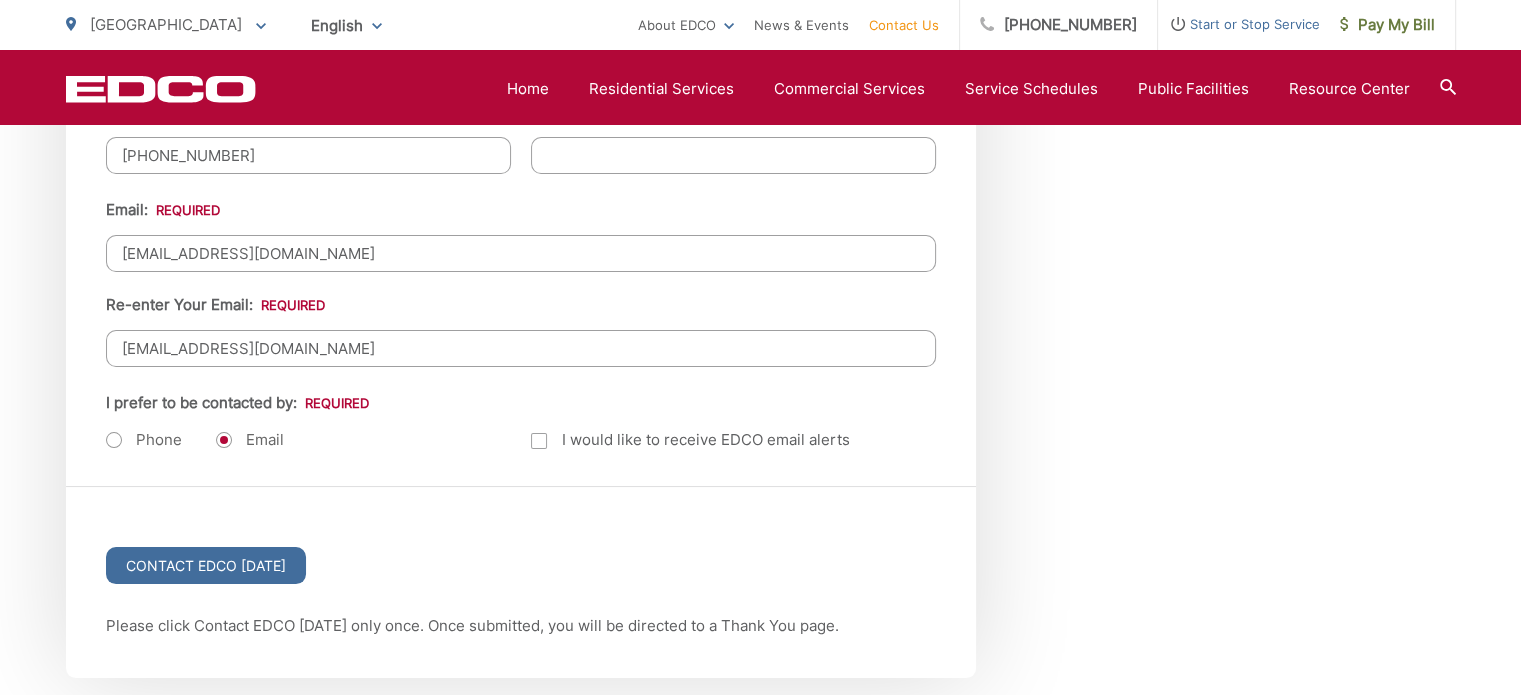 scroll, scrollTop: 2600, scrollLeft: 0, axis: vertical 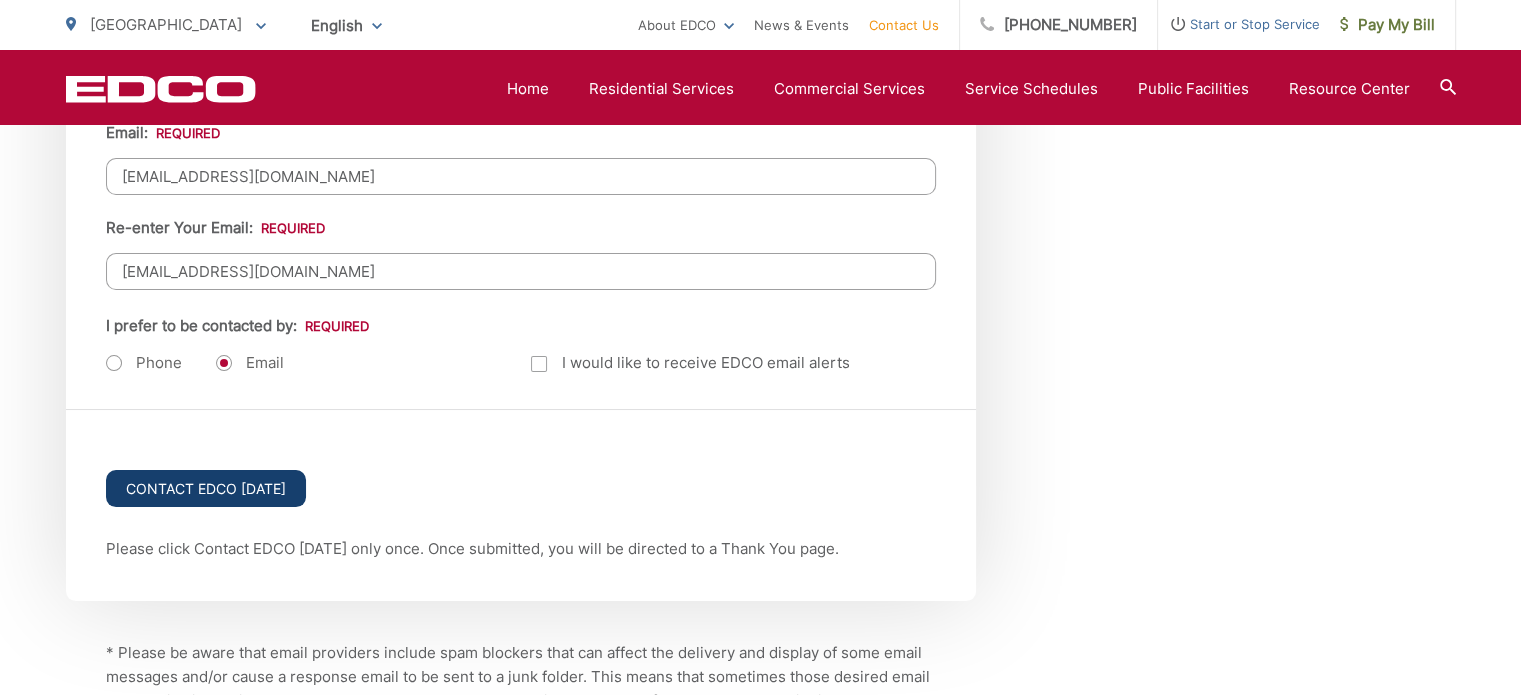 click on "Contact EDCO Today" at bounding box center [206, 488] 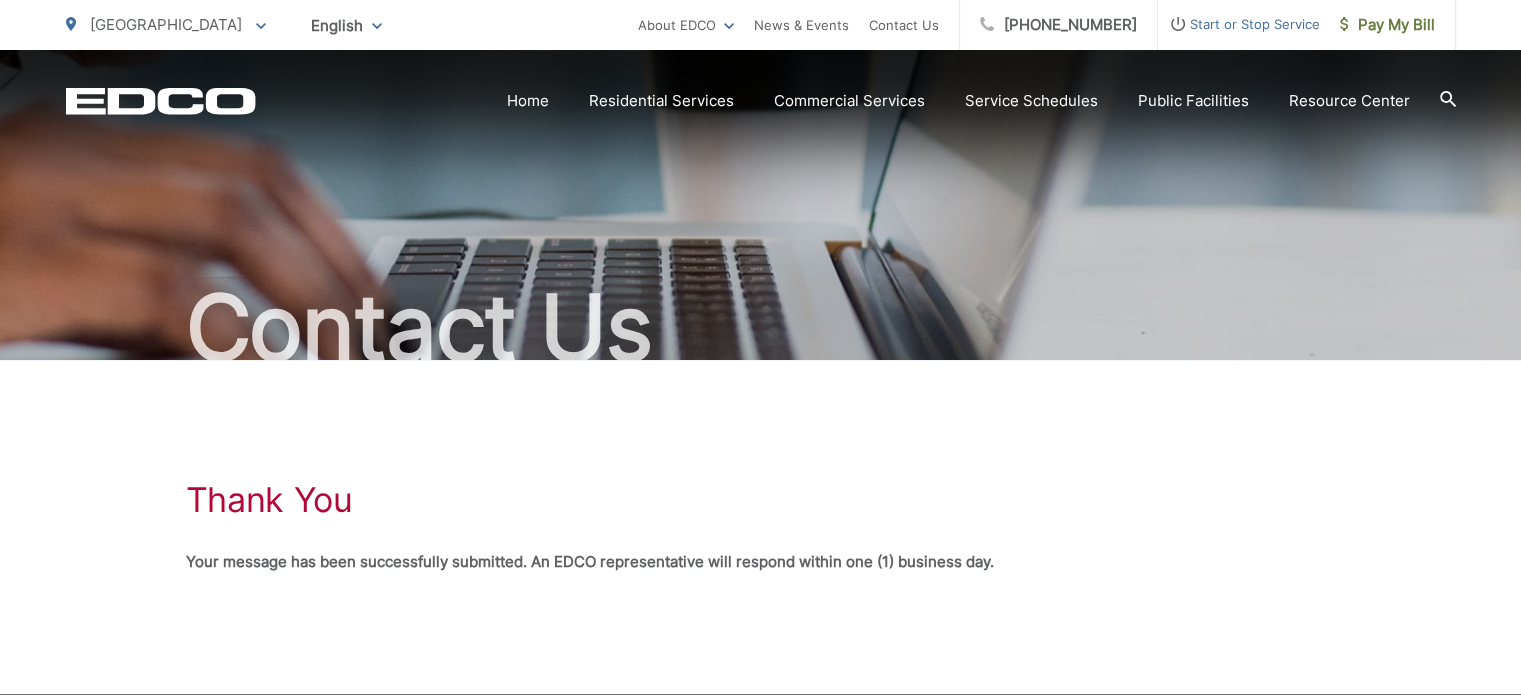 scroll, scrollTop: 0, scrollLeft: 0, axis: both 